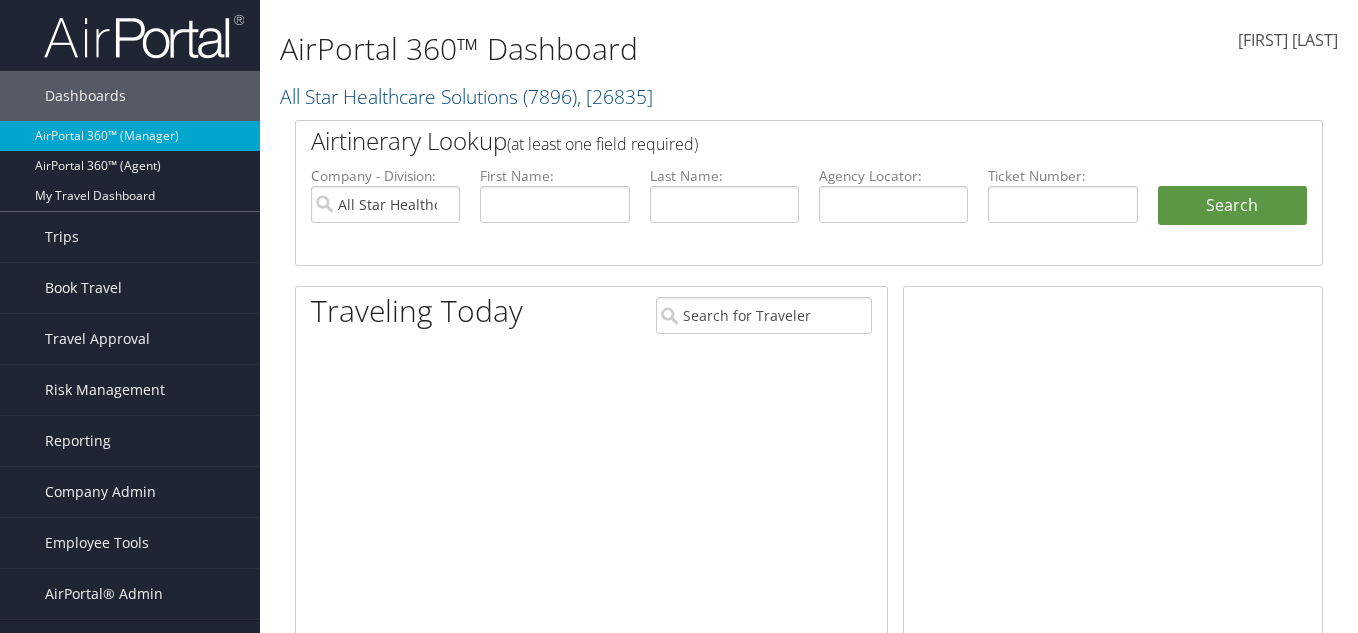 scroll, scrollTop: 0, scrollLeft: 0, axis: both 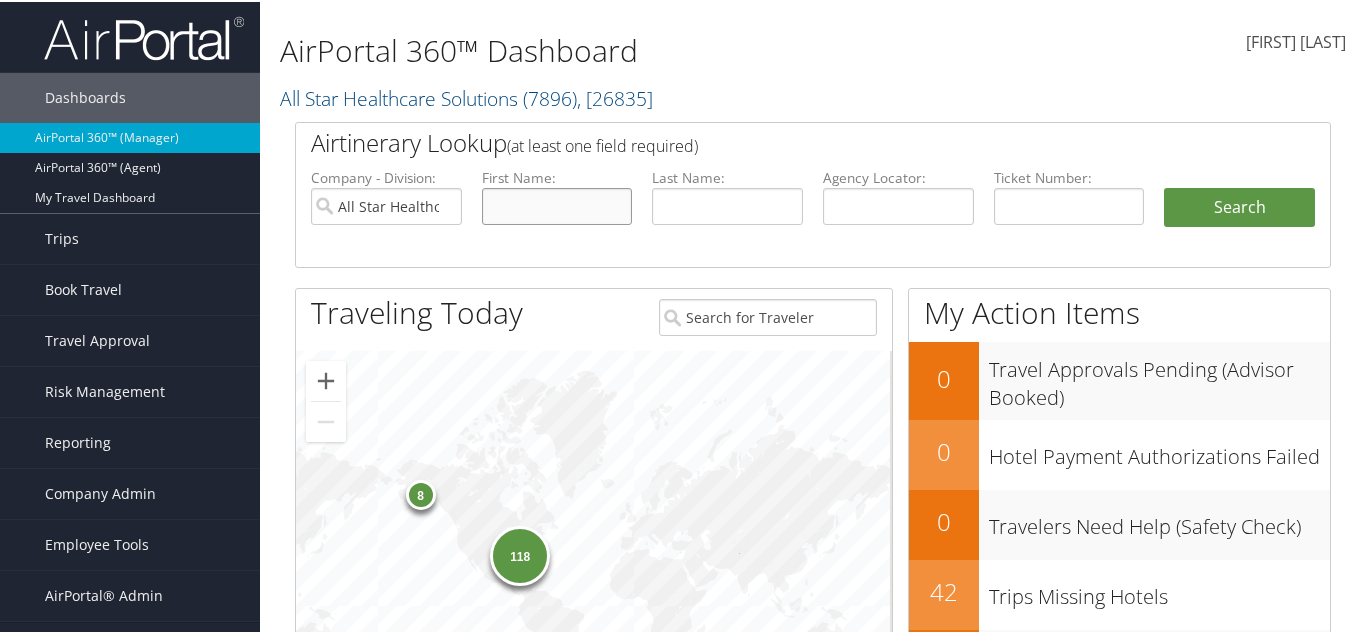 click at bounding box center (557, 204) 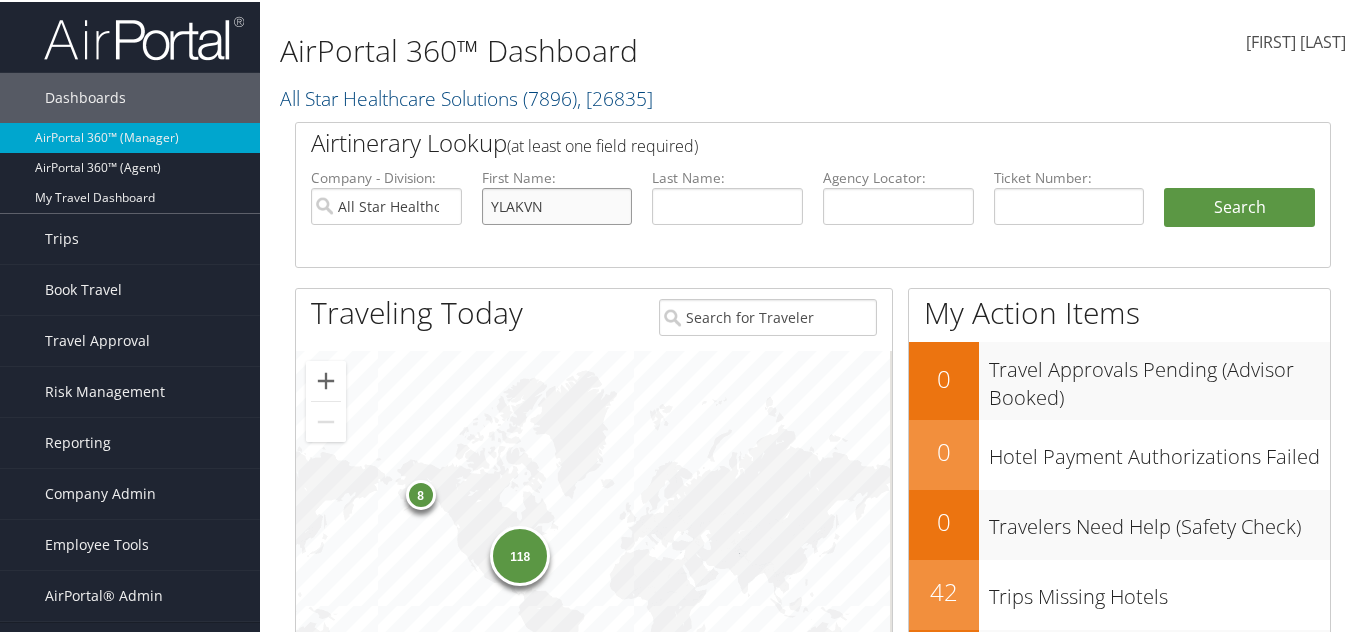 drag, startPoint x: 562, startPoint y: 207, endPoint x: 333, endPoint y: 202, distance: 229.05458 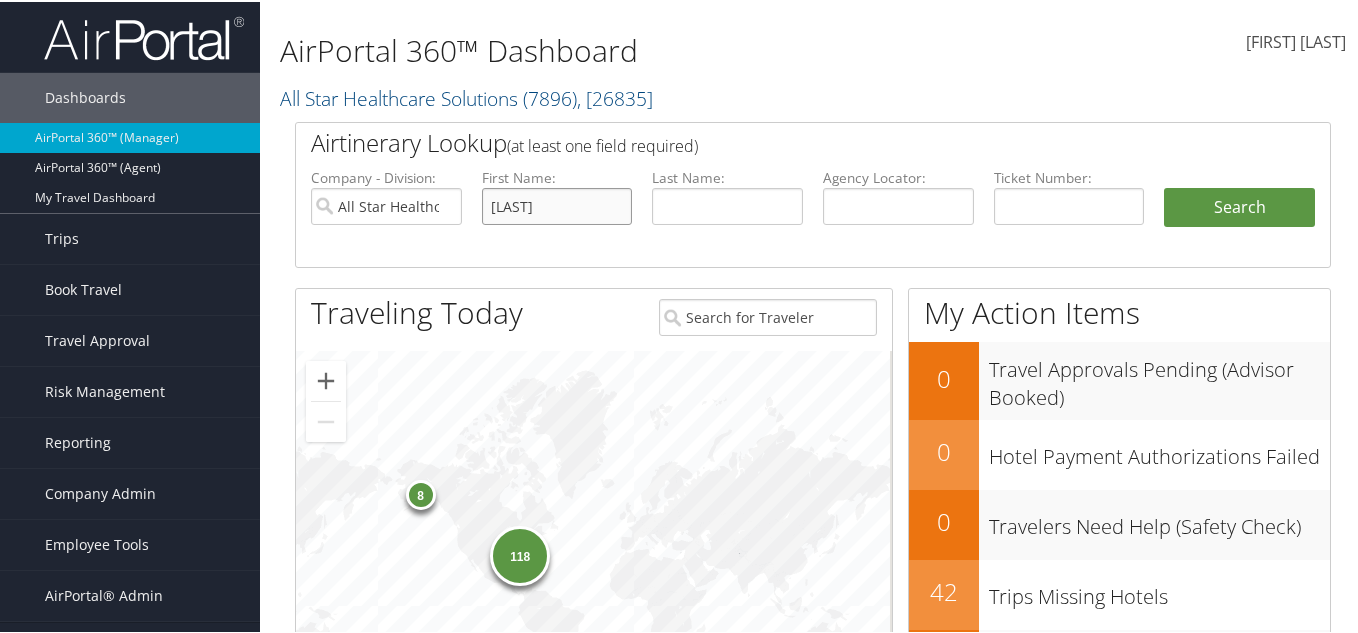 type on "sabrina" 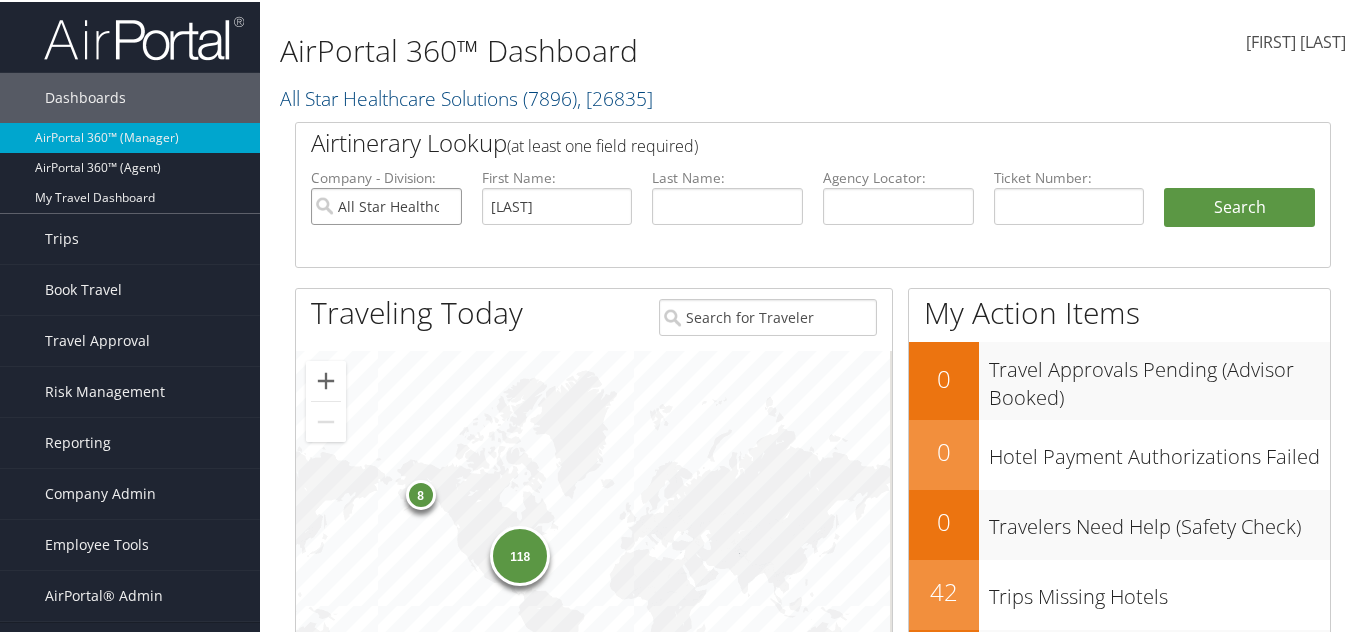 click on "All Star Healthcare Solutions" at bounding box center (386, 204) 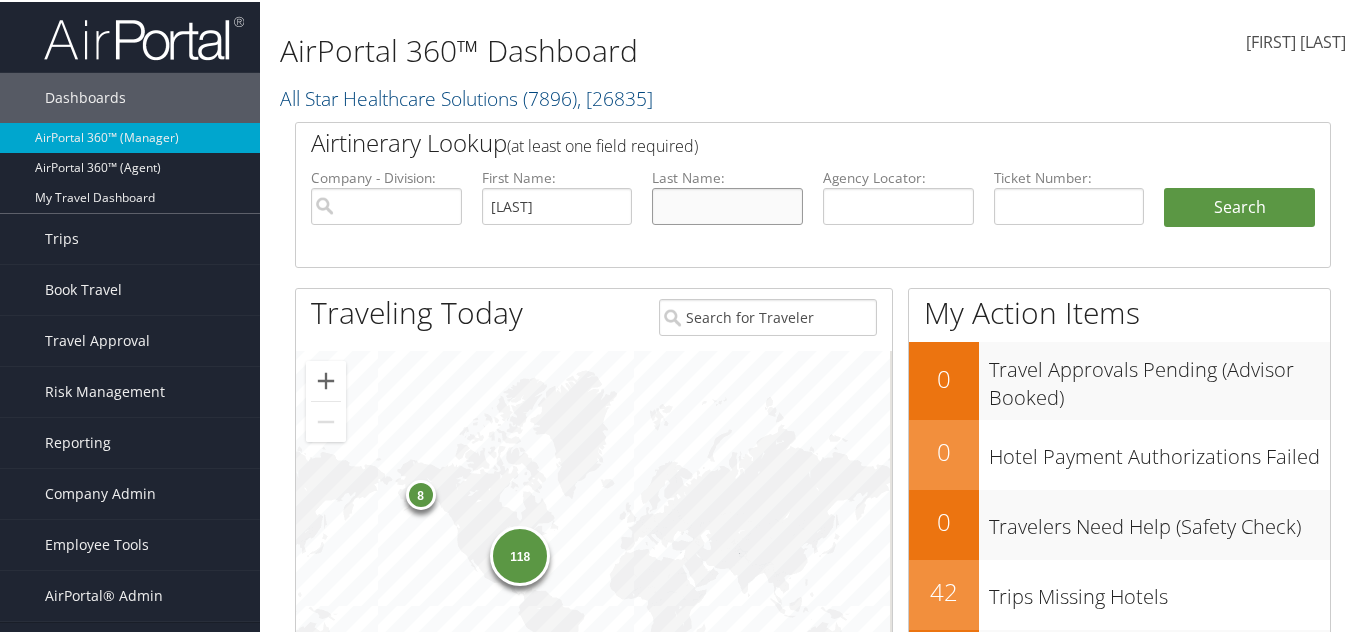 click at bounding box center (727, 204) 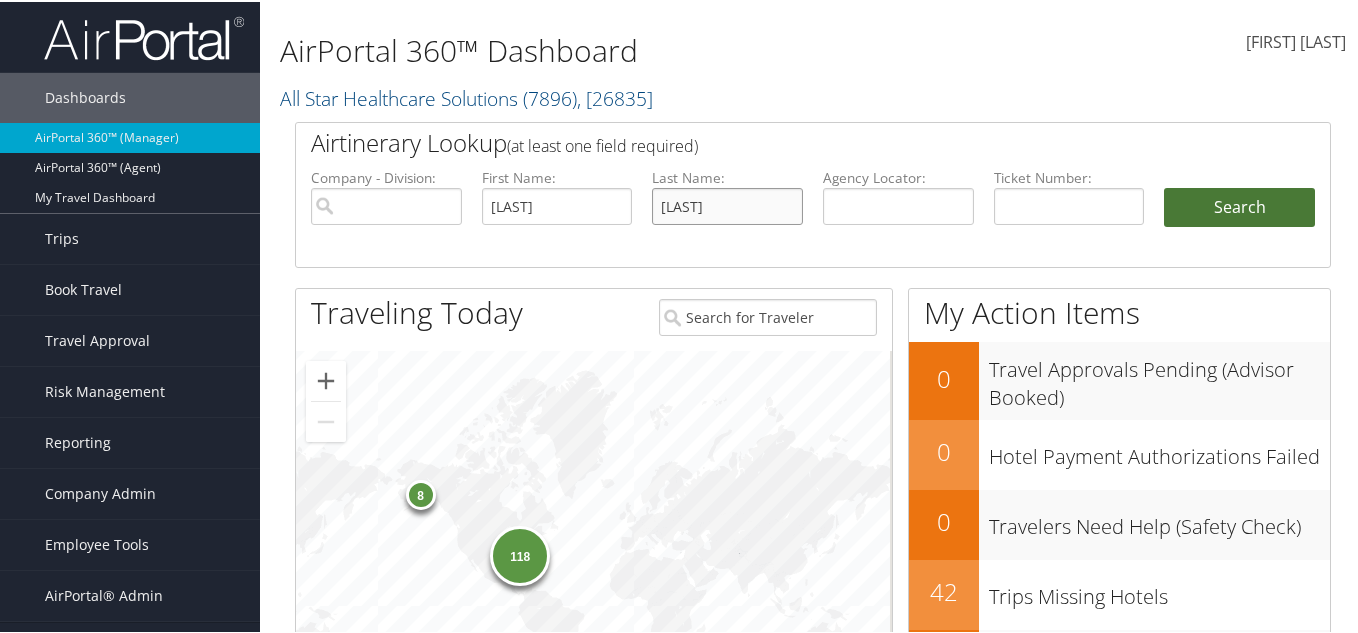 type on "campbell" 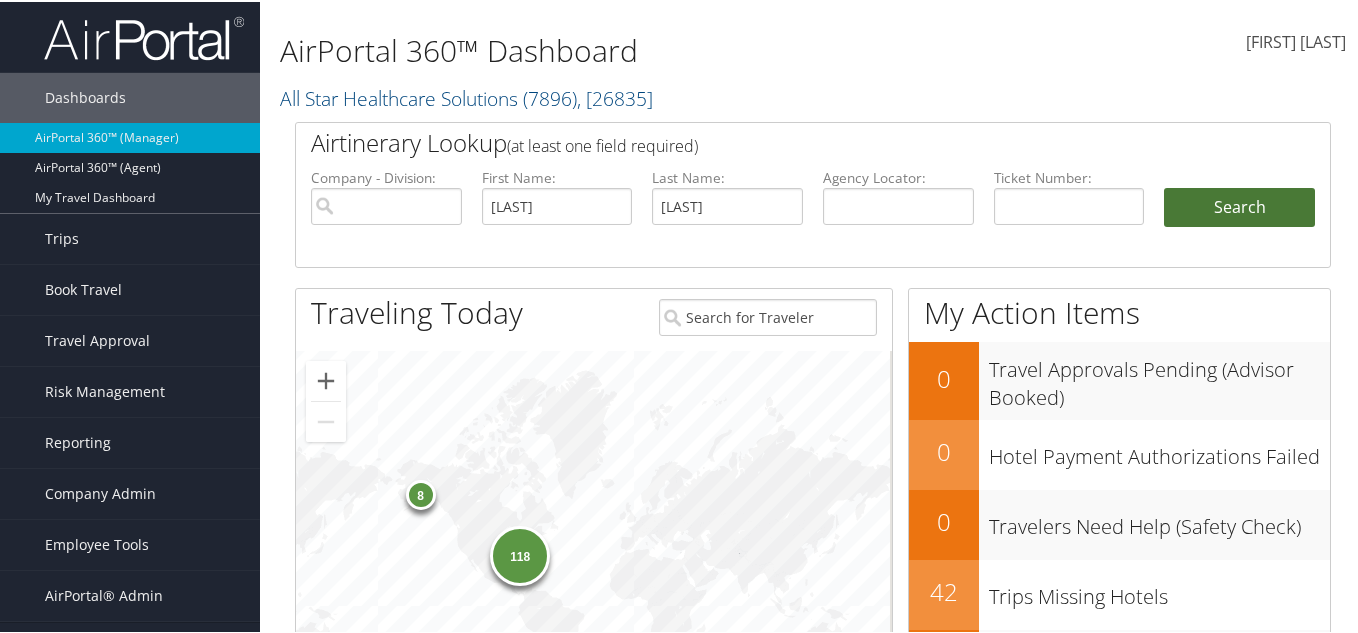 click on "Search" at bounding box center (1239, 206) 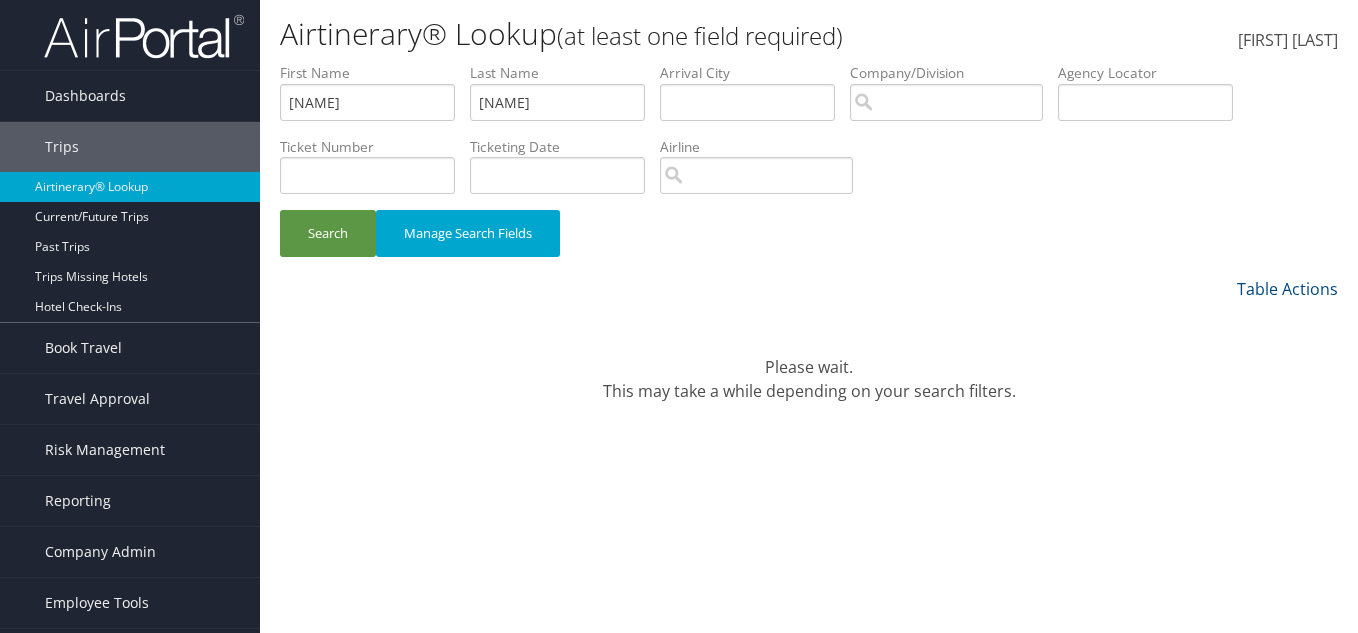 scroll, scrollTop: 0, scrollLeft: 0, axis: both 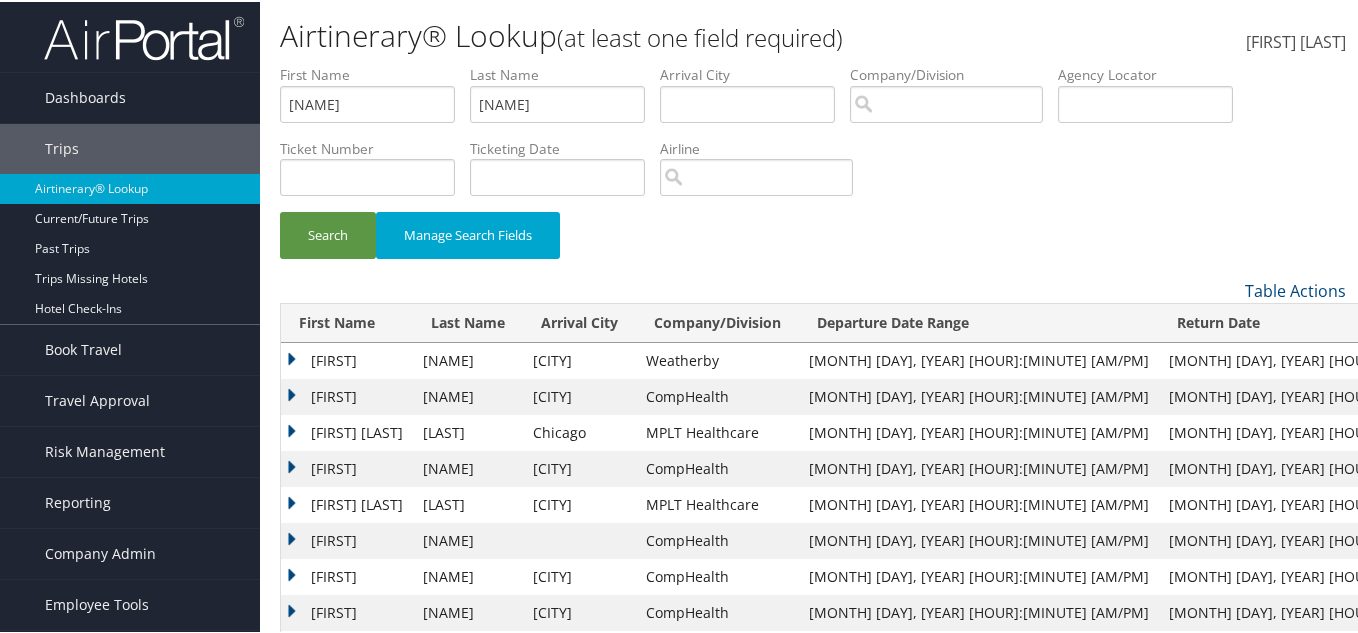 click on "Sabrina" at bounding box center (347, 395) 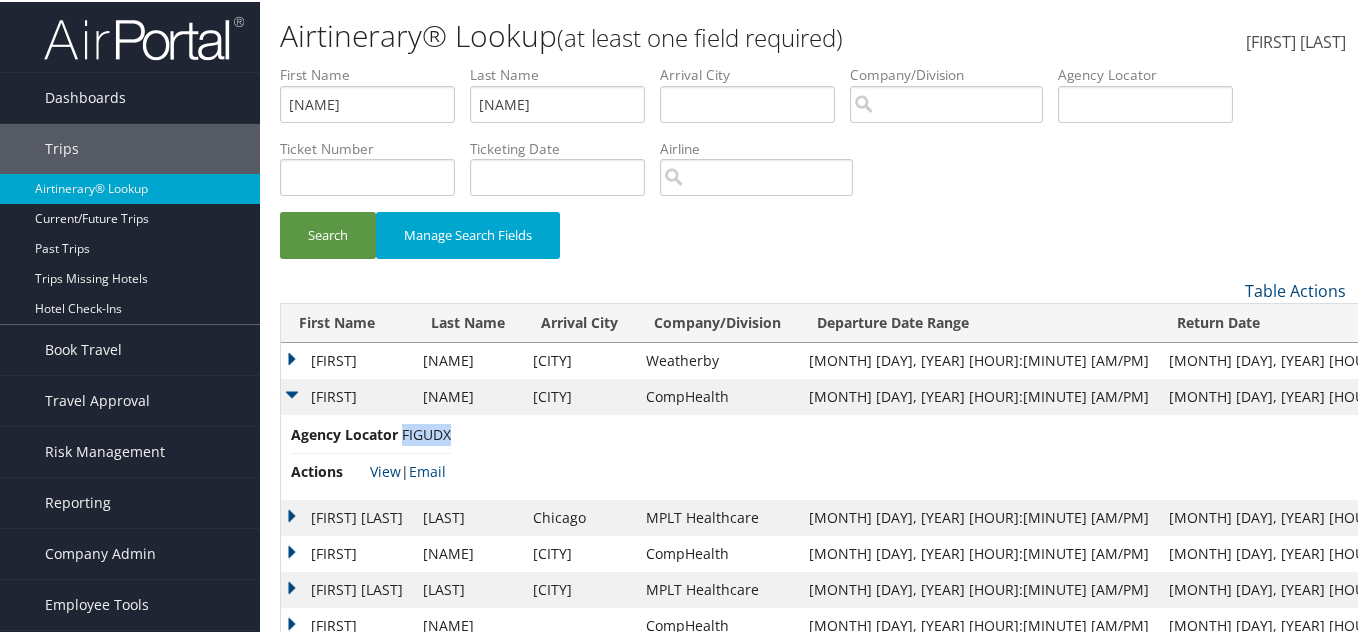 drag, startPoint x: 453, startPoint y: 434, endPoint x: 403, endPoint y: 438, distance: 50.159744 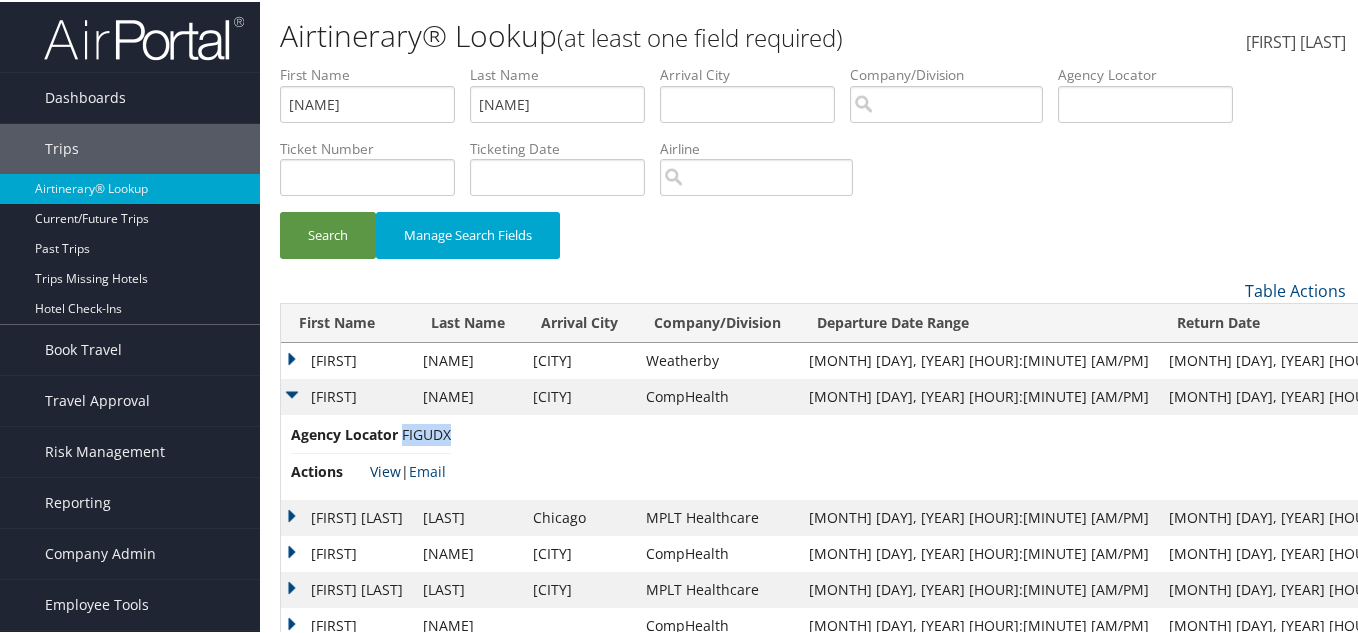 click on "View" at bounding box center [385, 469] 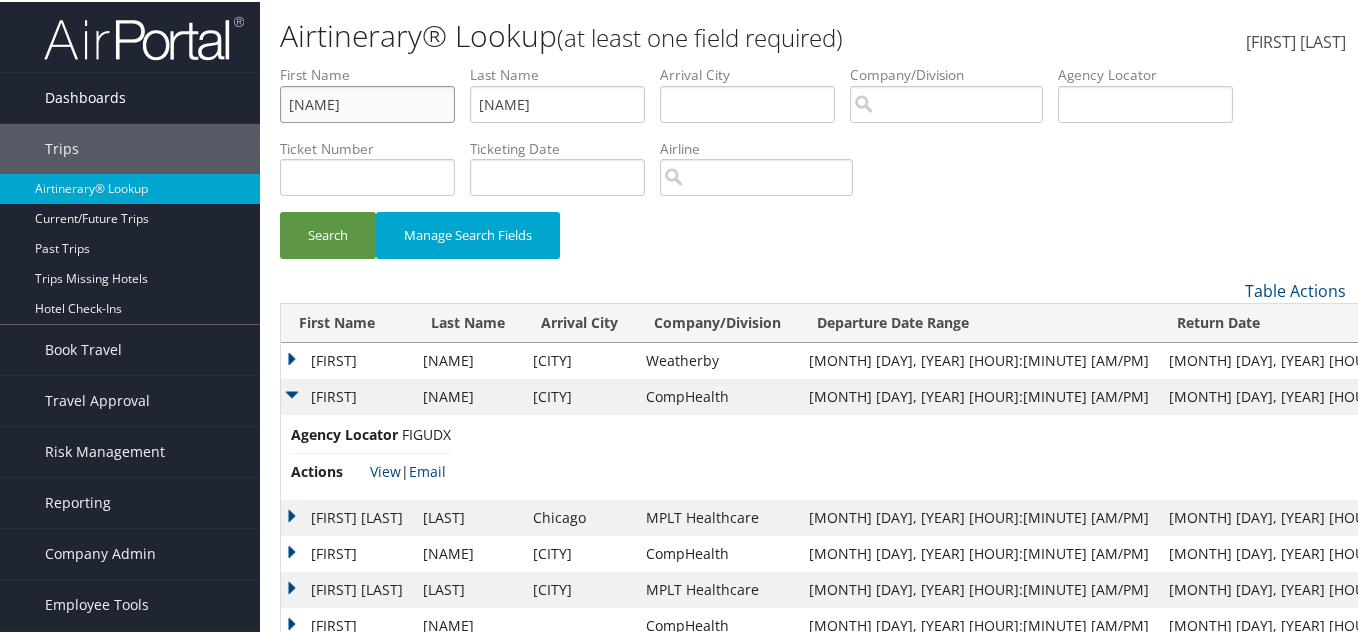 drag, startPoint x: 400, startPoint y: 103, endPoint x: 207, endPoint y: 97, distance: 193.09325 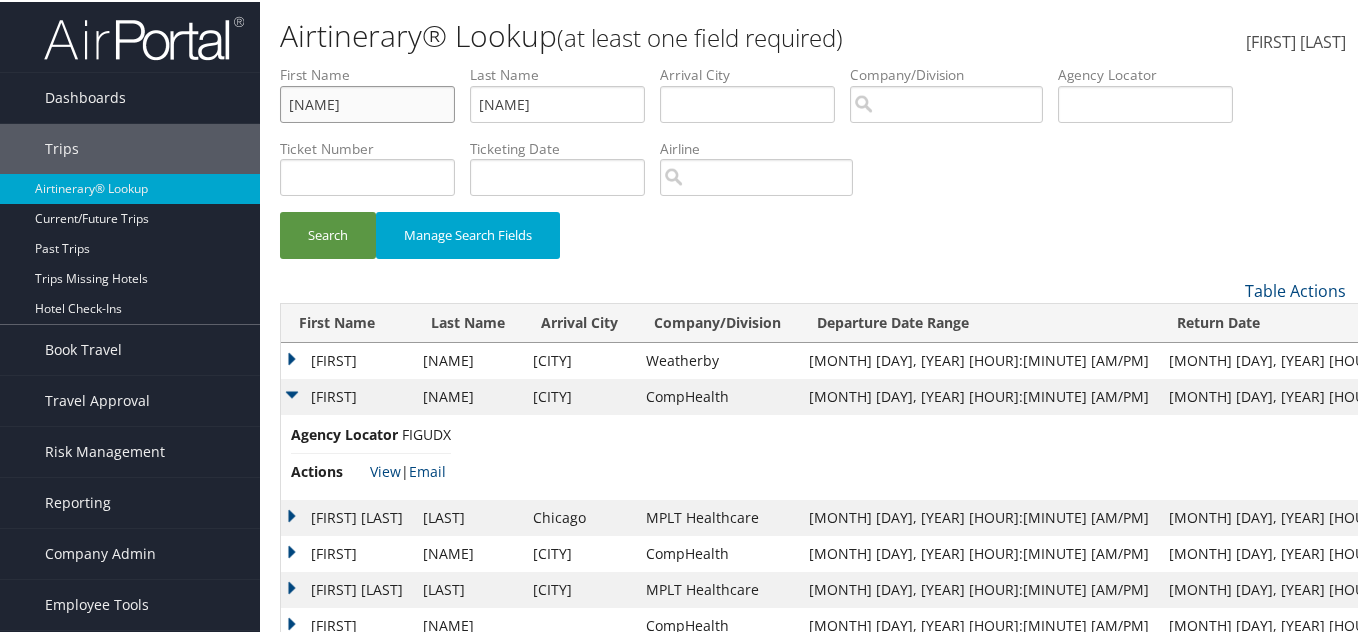 paste on "uzanne" 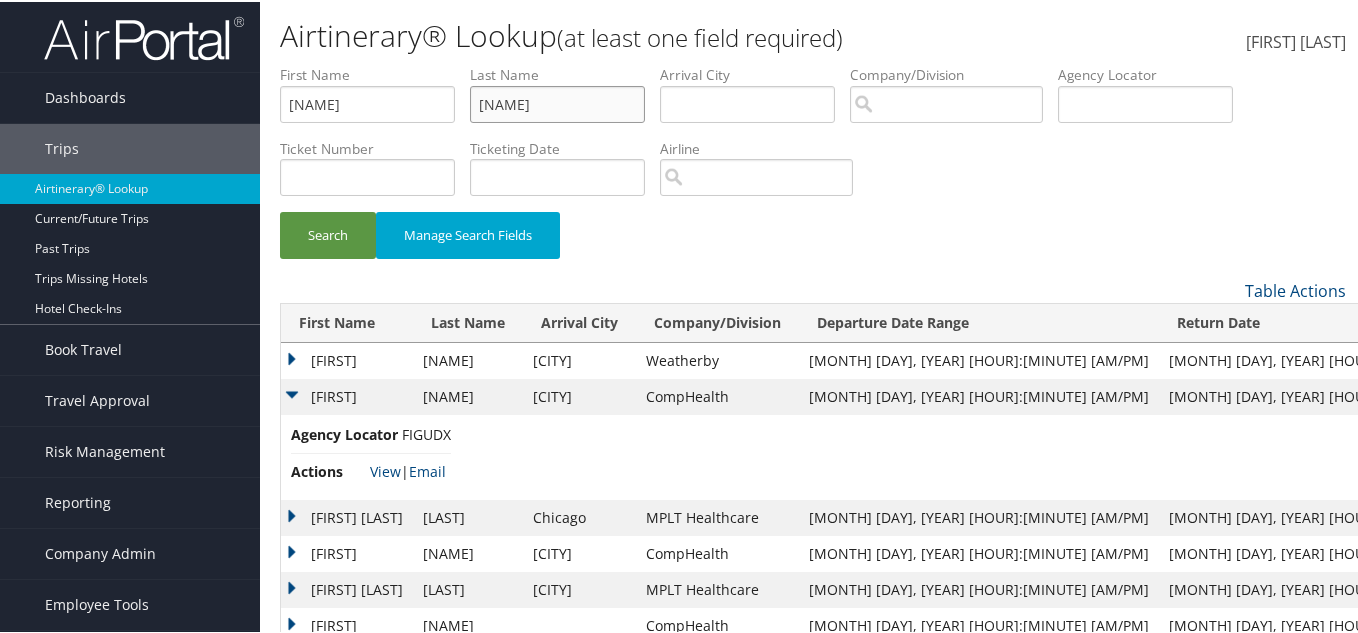 drag, startPoint x: 591, startPoint y: 96, endPoint x: 401, endPoint y: 96, distance: 190 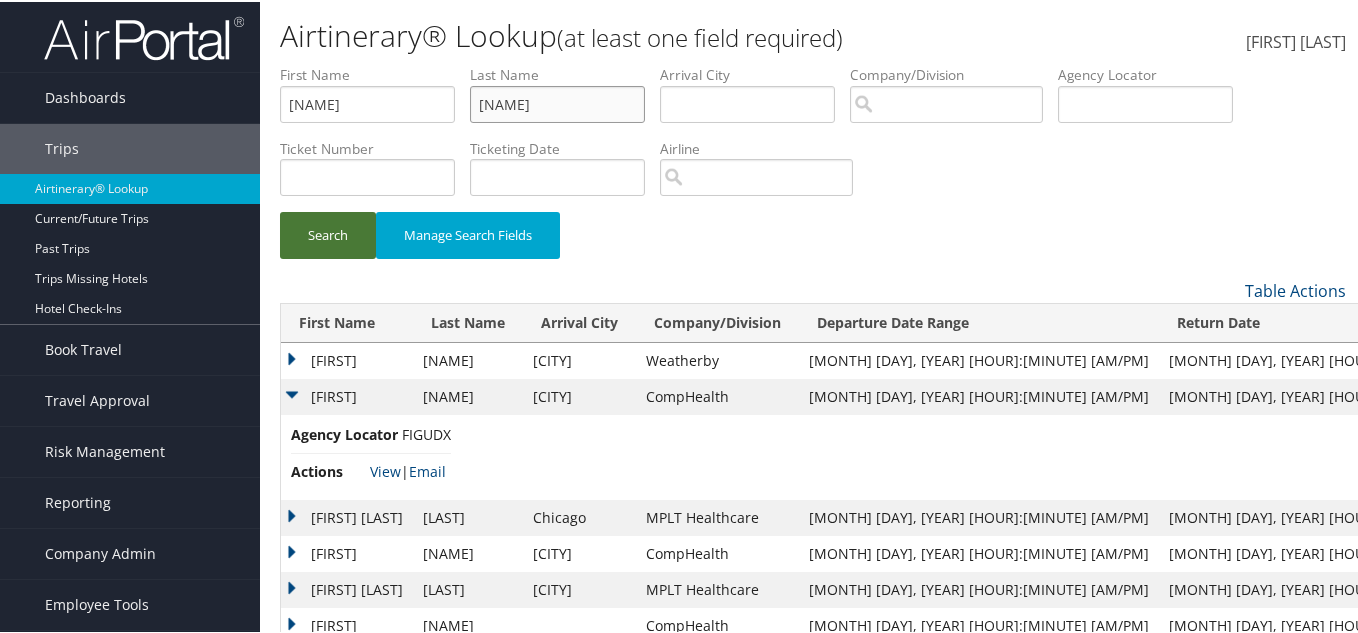 type on "gibson" 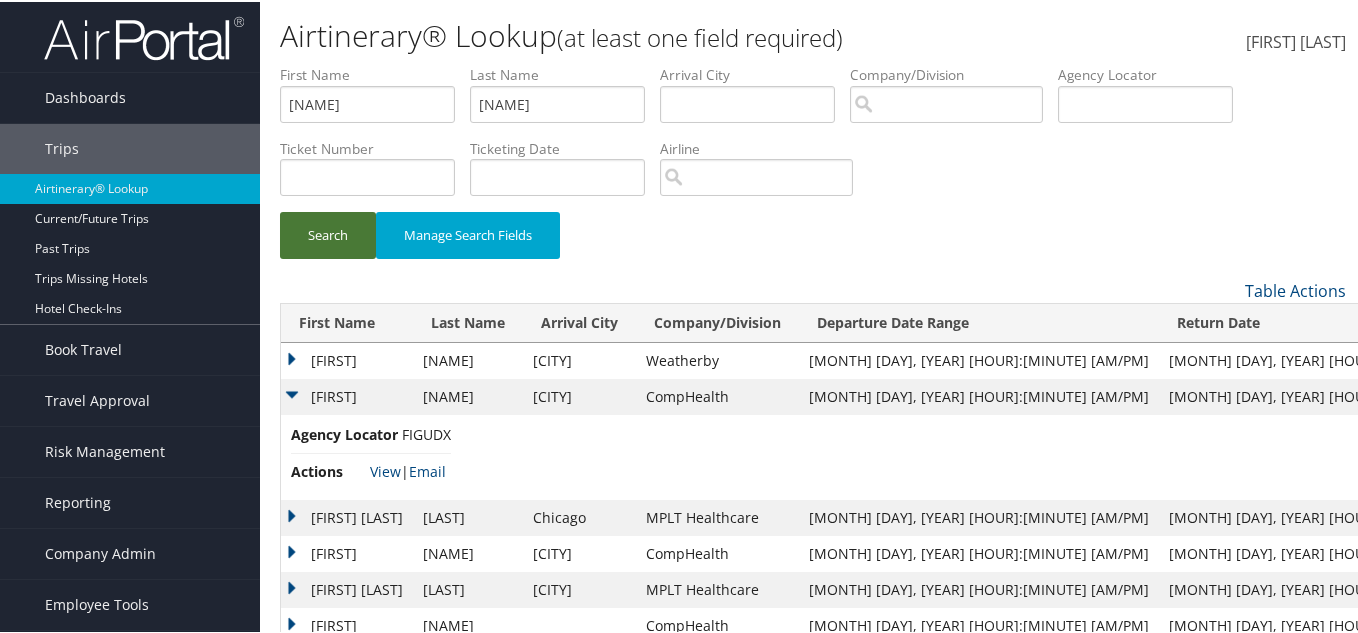 click on "Search" at bounding box center (328, 233) 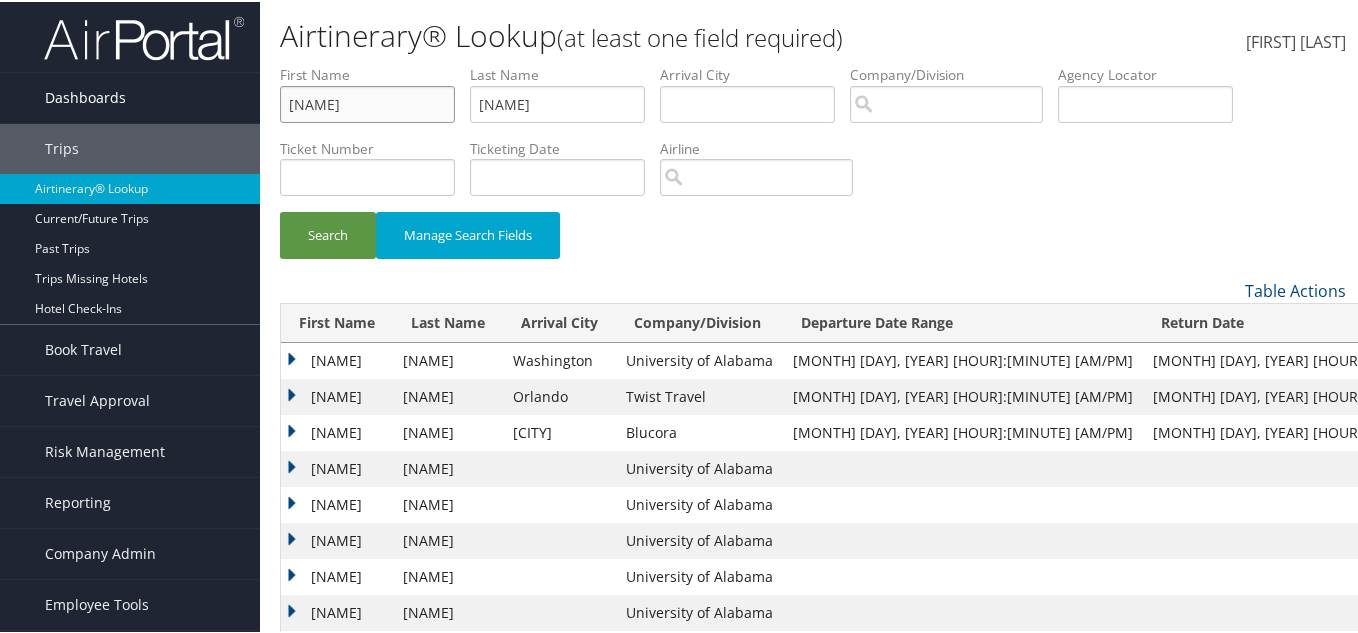 click on "Dashboards AirPortal 360™ (Manager) AirPortal 360™ (Agent) My Travel Dashboard   Trips Airtinerary® Lookup Current/Future Trips Past Trips Trips Missing Hotels Hotel Check-ins   Book Travel Agent Booking Request Approval Request (Beta) Book/Manage Online Trips   Travel Approval Pending Trip Approvals Approved Trips Canceled Trips Approvals (Beta)   Risk Management SecurityLogic® Map SecurityLogic® Reporting beta Assistance Requests Travel Alerts Notifications   Reporting Unused Tickets Savings Tracker Value Scorecard Virtual Pay Lookup Domo Prime Analytics   Company Admin Company Information Configure Approval Types (Beta) People Users (Beta) Vendor Contracts Travel Agency Contacts Help Desk Travel Policy Forms Of Payment Service Fees  Reporting Fields (Beta) Report Settings Technology Settings Airtinerary® Settings Virtual Pay Settings Notes" at bounding box center [683, 368] 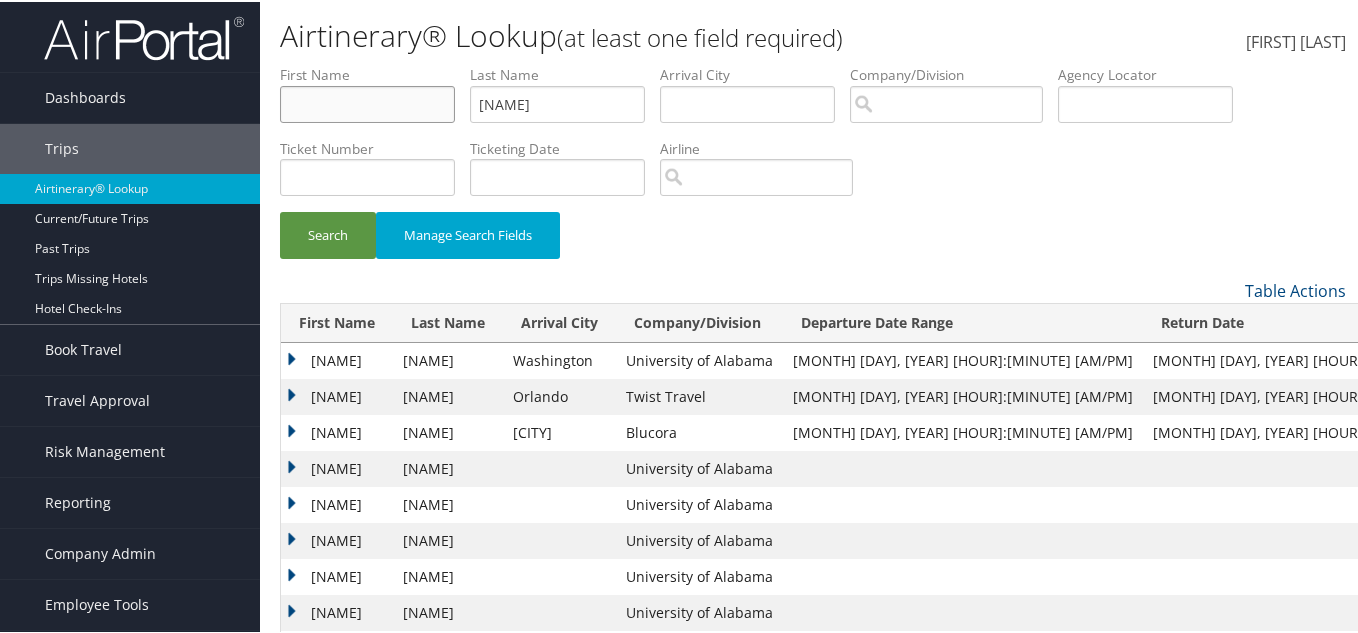 type 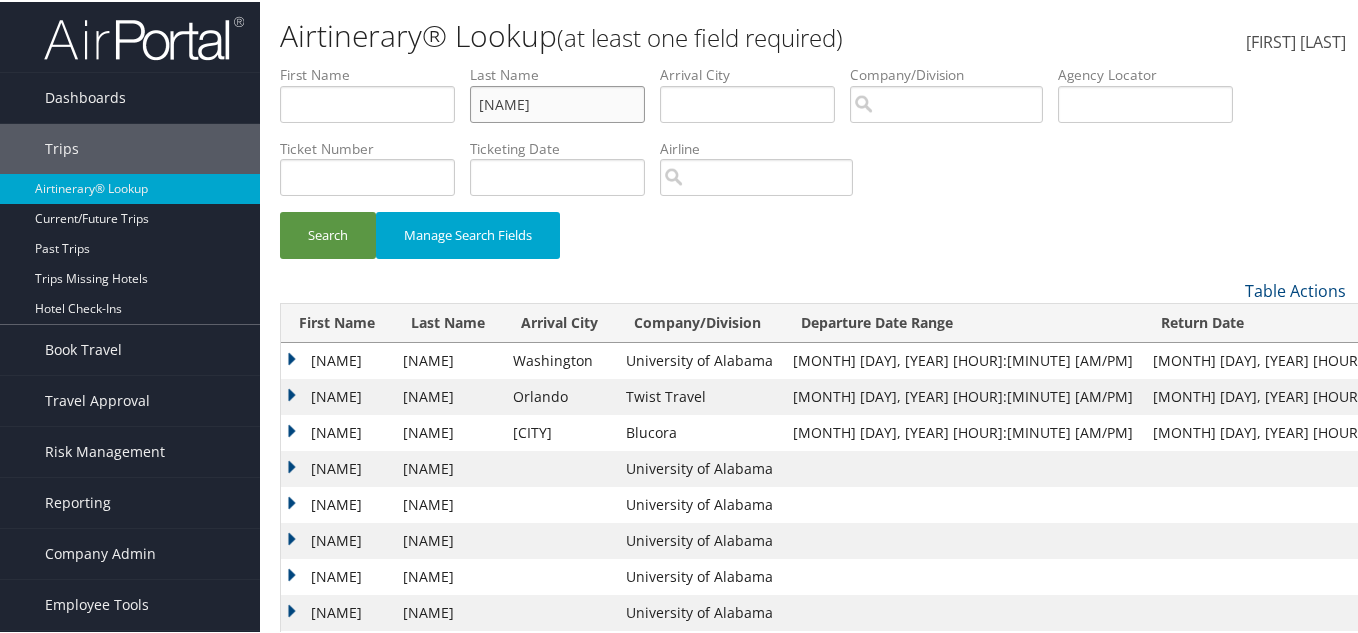 drag, startPoint x: 575, startPoint y: 101, endPoint x: 312, endPoint y: 97, distance: 263.03043 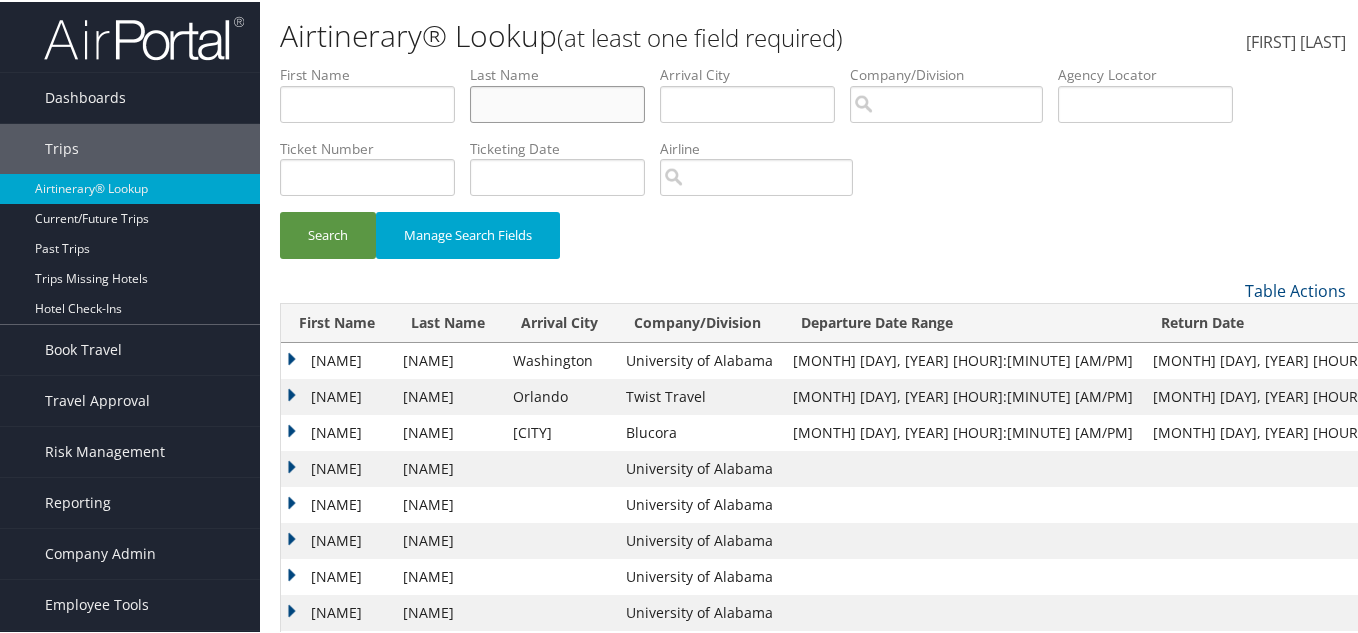 type 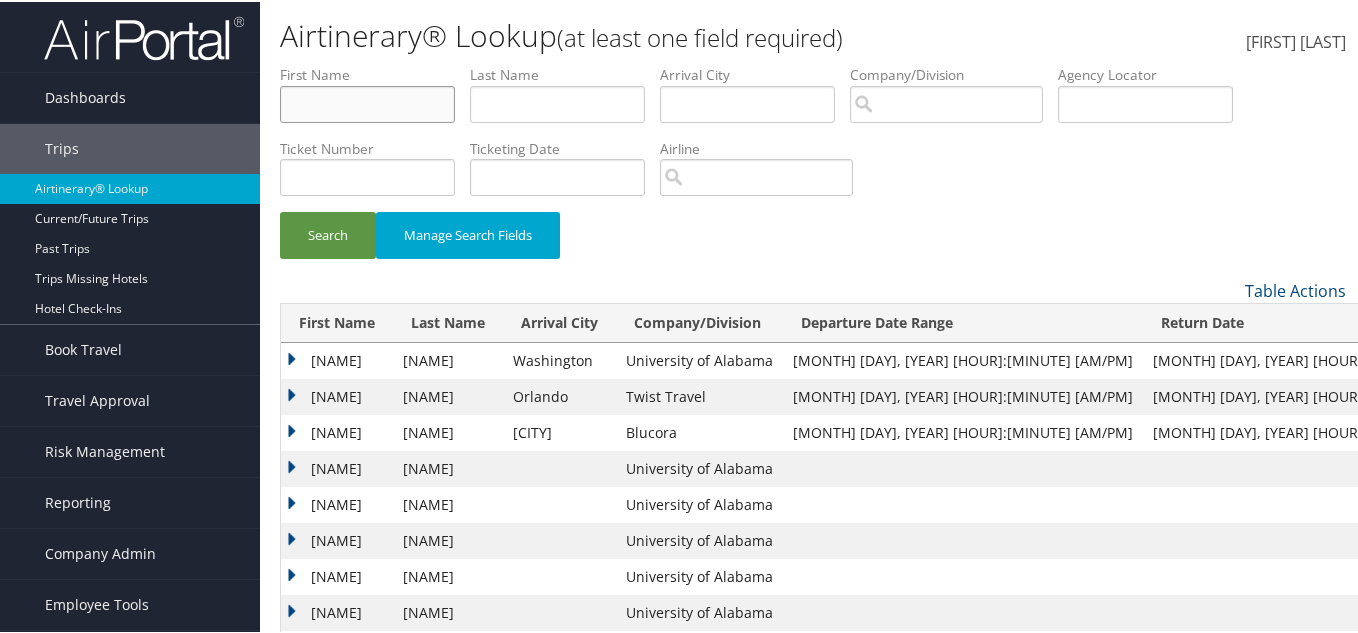 click at bounding box center (367, 102) 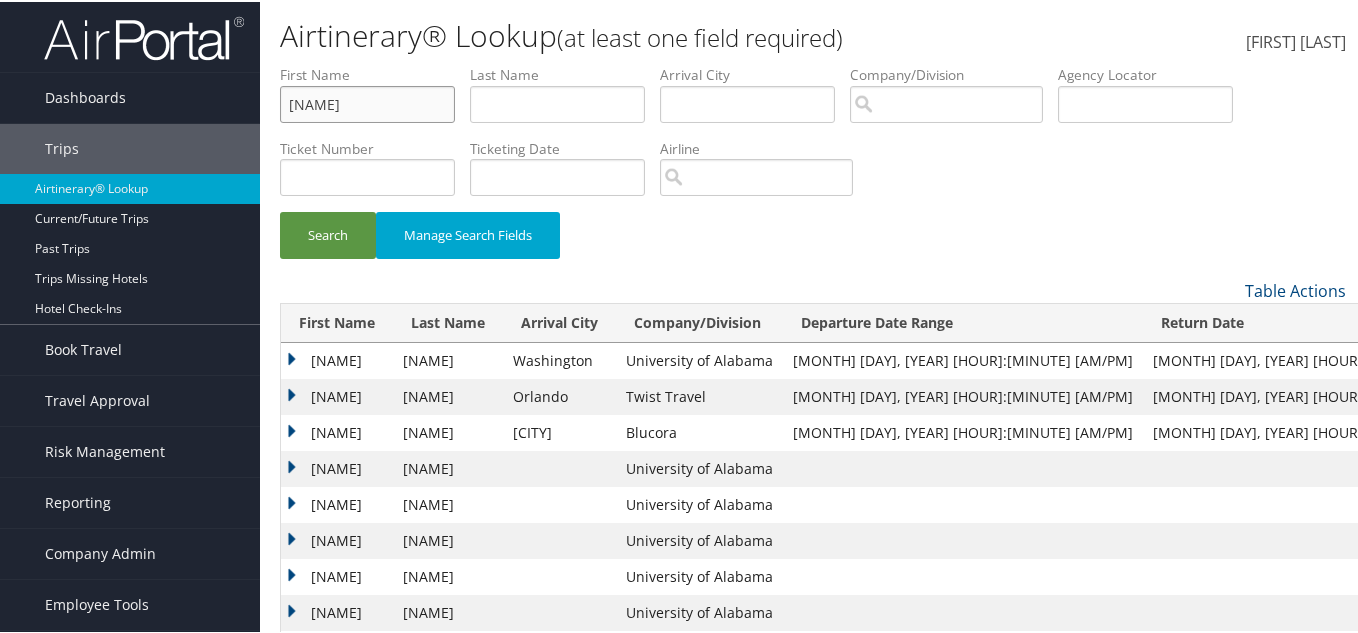 type on "kagendo" 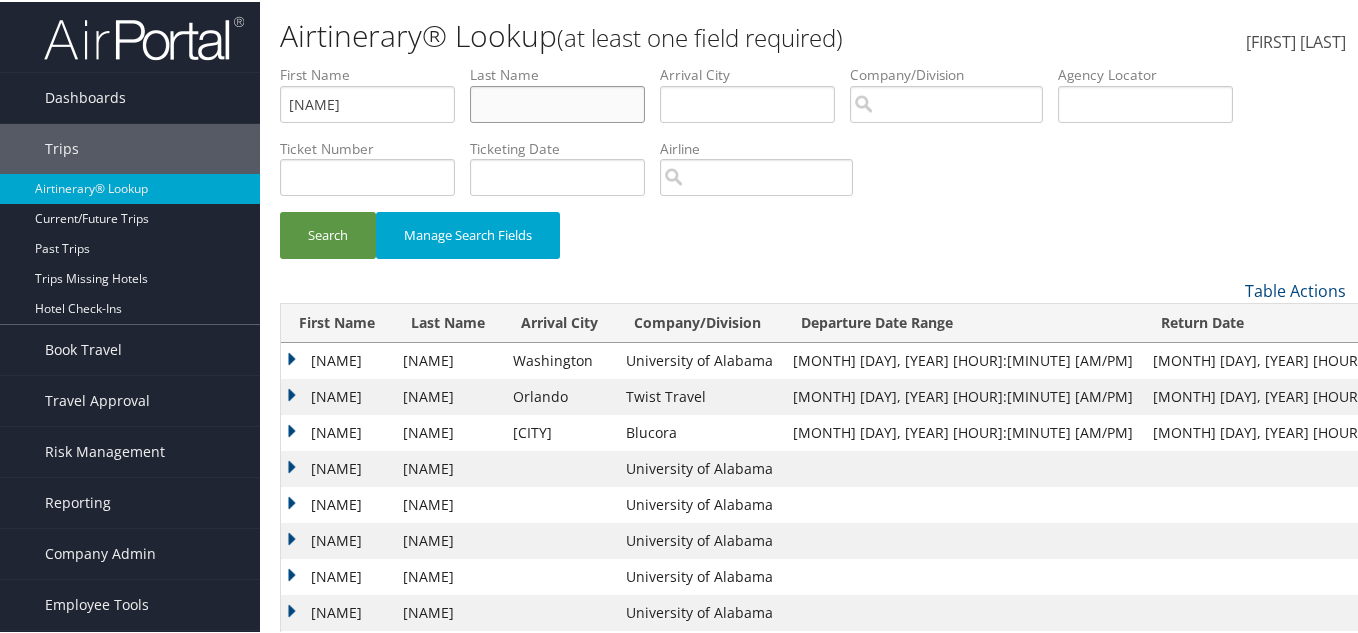 click at bounding box center (557, 102) 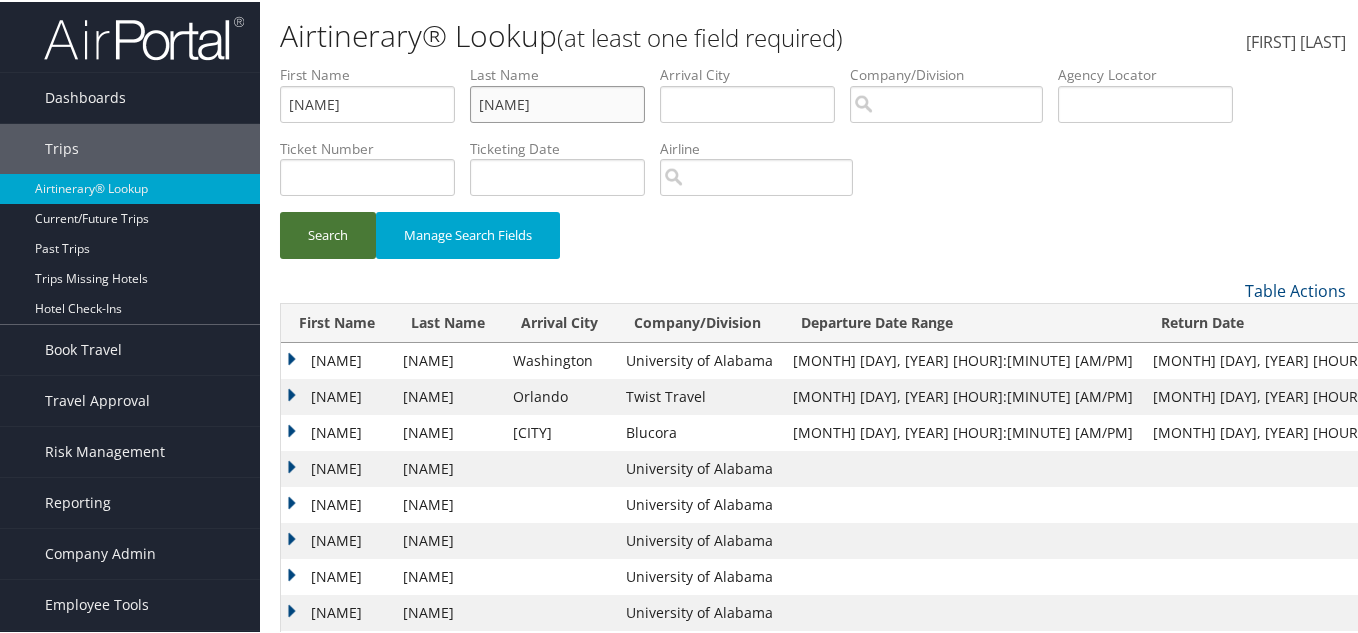 type on "mutua" 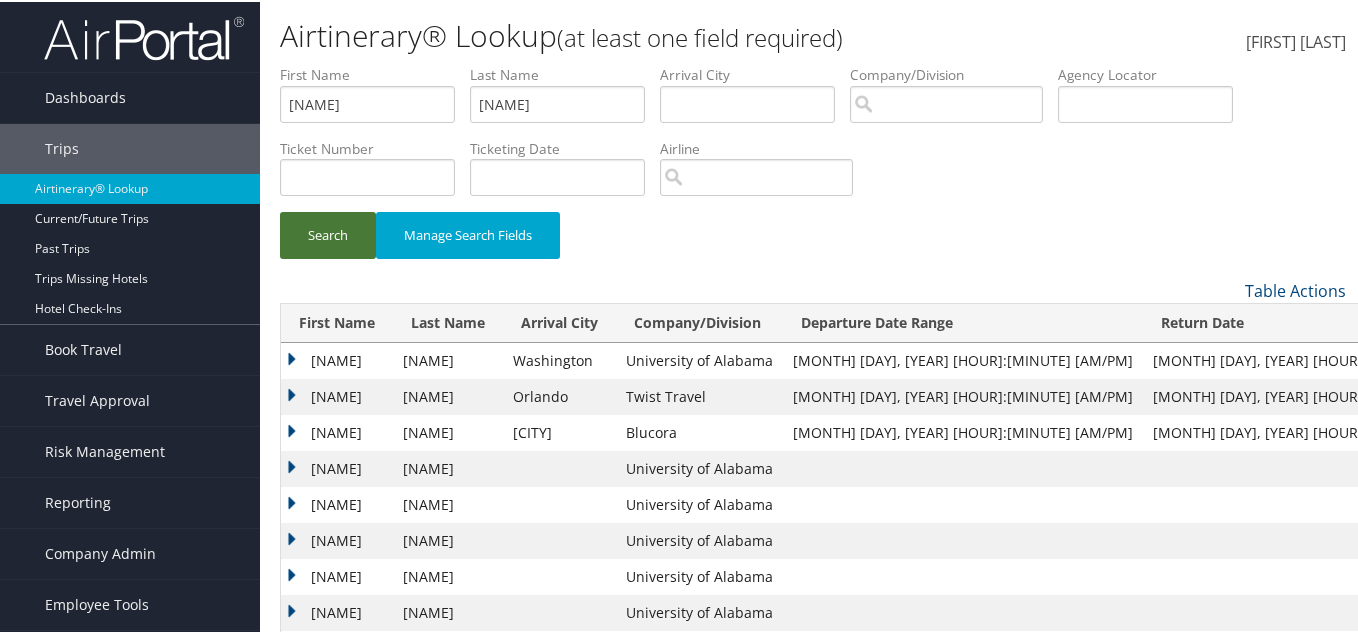 click on "Search" at bounding box center [328, 233] 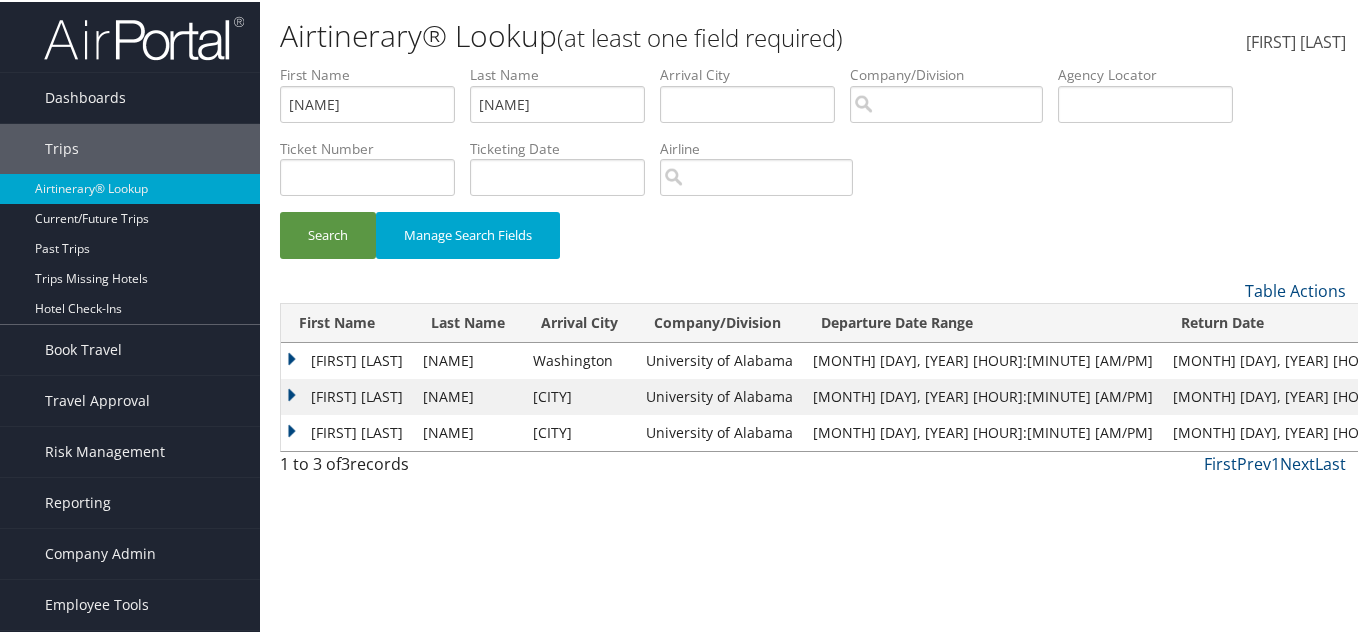 click on "NANCY KAGENDO" at bounding box center (347, 359) 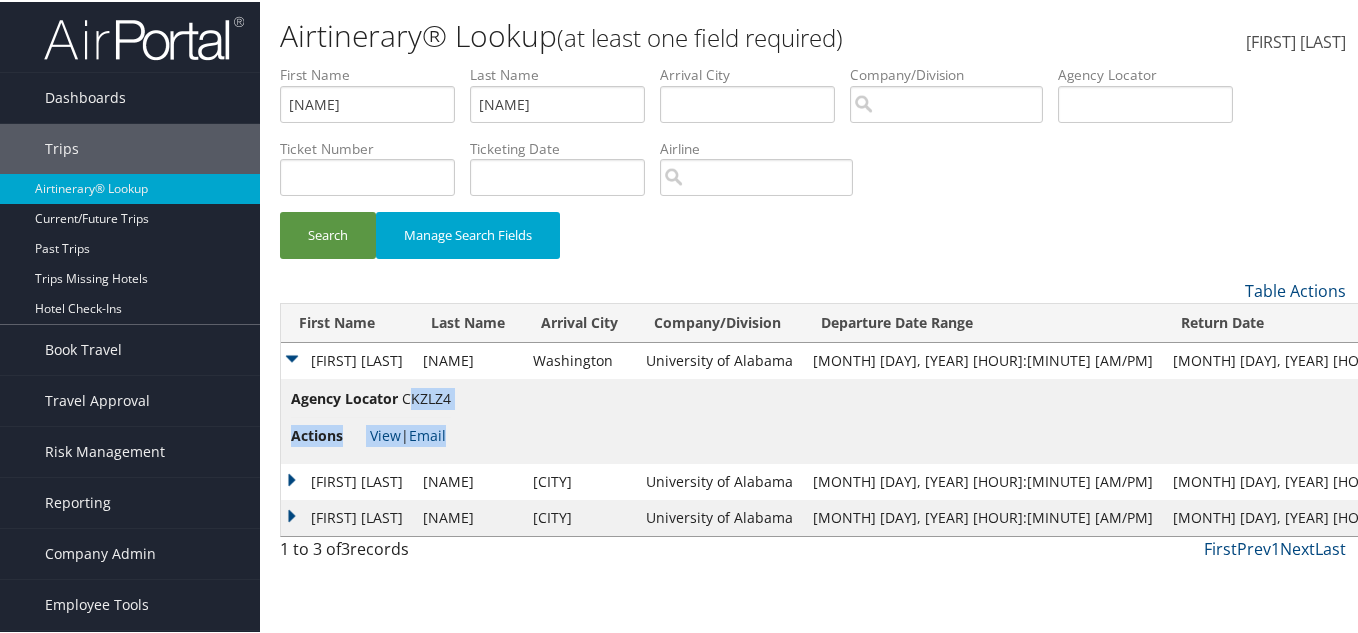 drag, startPoint x: 454, startPoint y: 392, endPoint x: 413, endPoint y: 395, distance: 41.109608 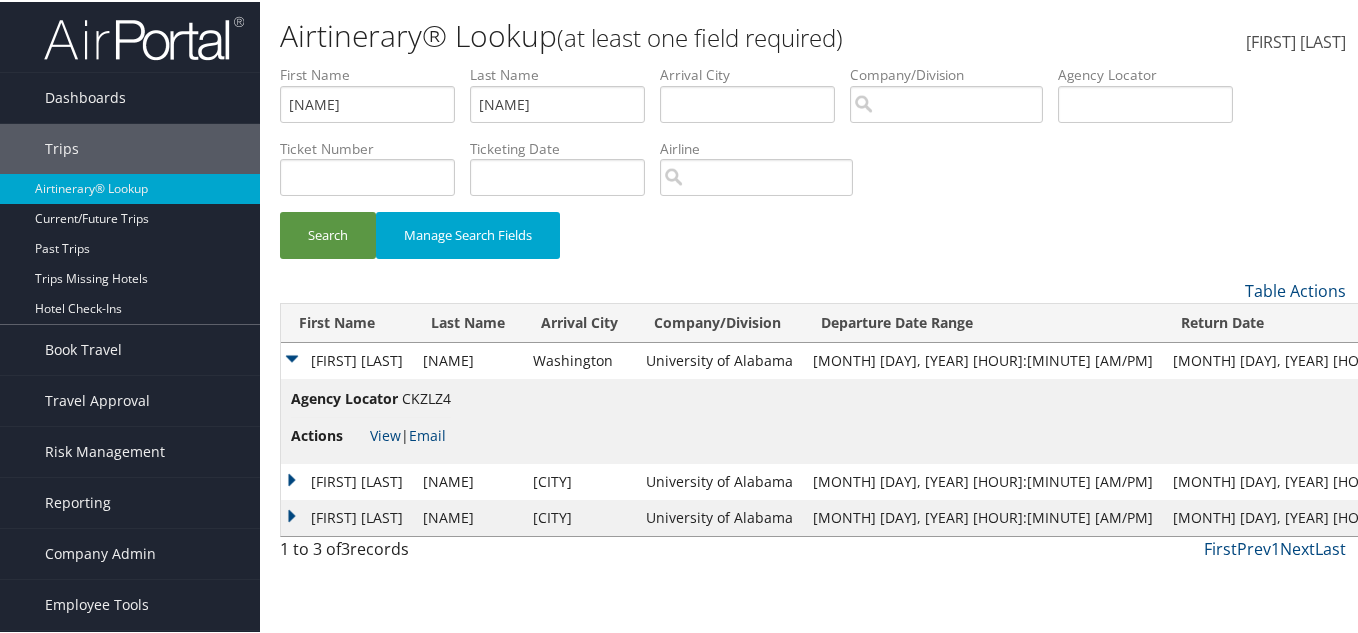 click on "CKZLZ4" at bounding box center (426, 396) 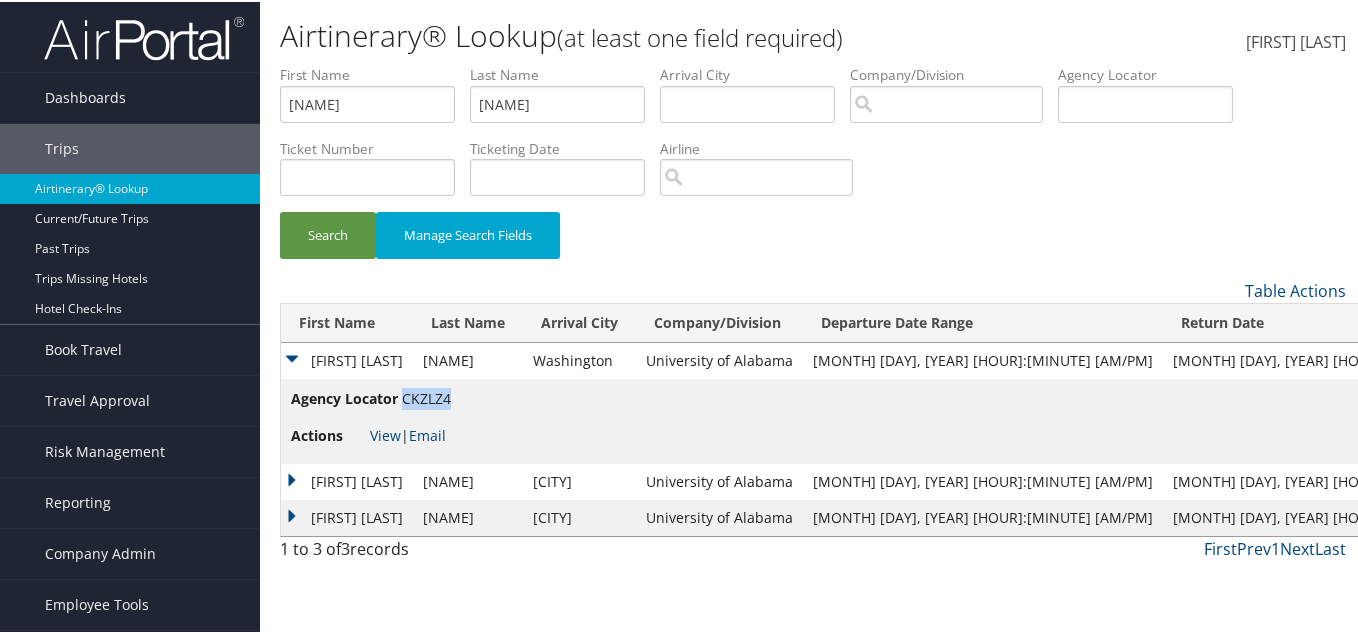 drag, startPoint x: 401, startPoint y: 393, endPoint x: 452, endPoint y: 396, distance: 51.088158 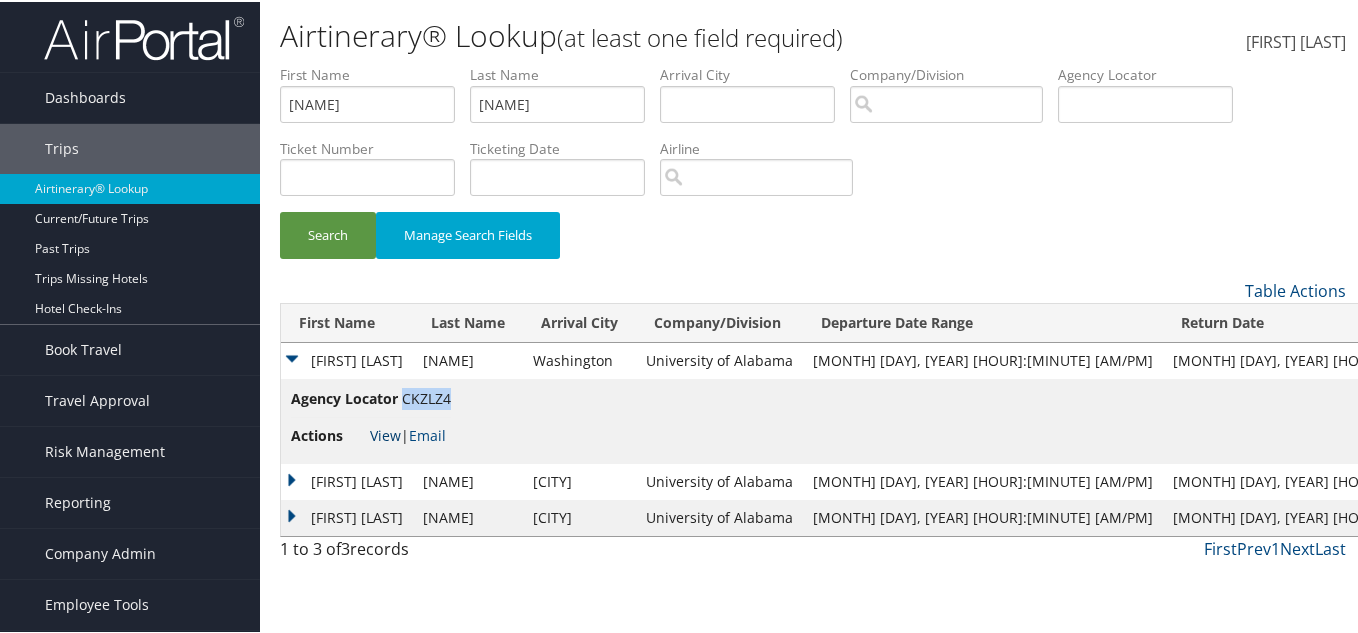 click on "View" at bounding box center (385, 433) 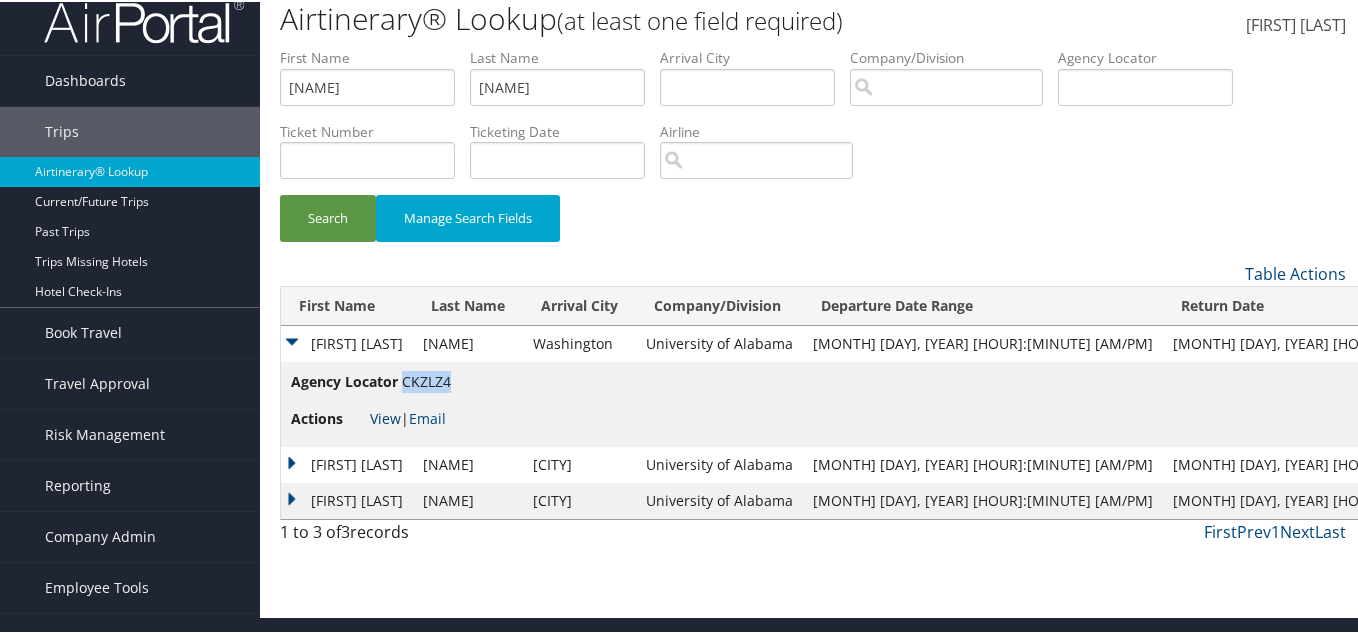 scroll, scrollTop: 0, scrollLeft: 0, axis: both 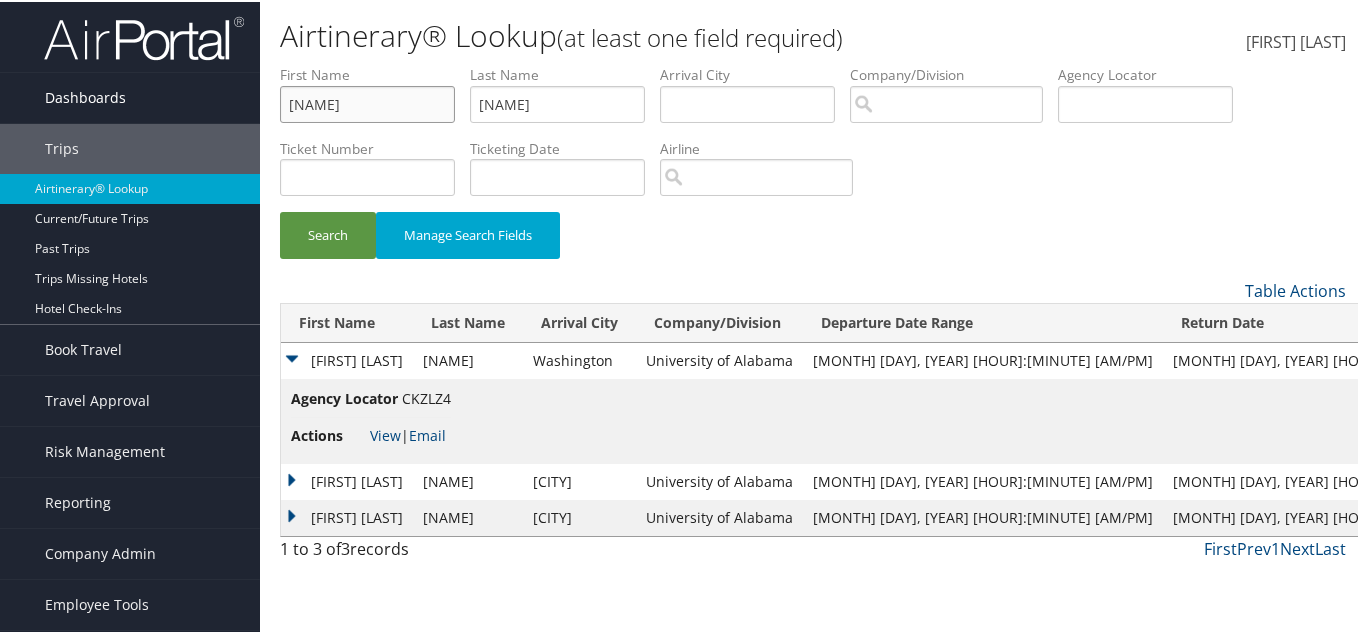 drag, startPoint x: 408, startPoint y: 98, endPoint x: 235, endPoint y: 99, distance: 173.00288 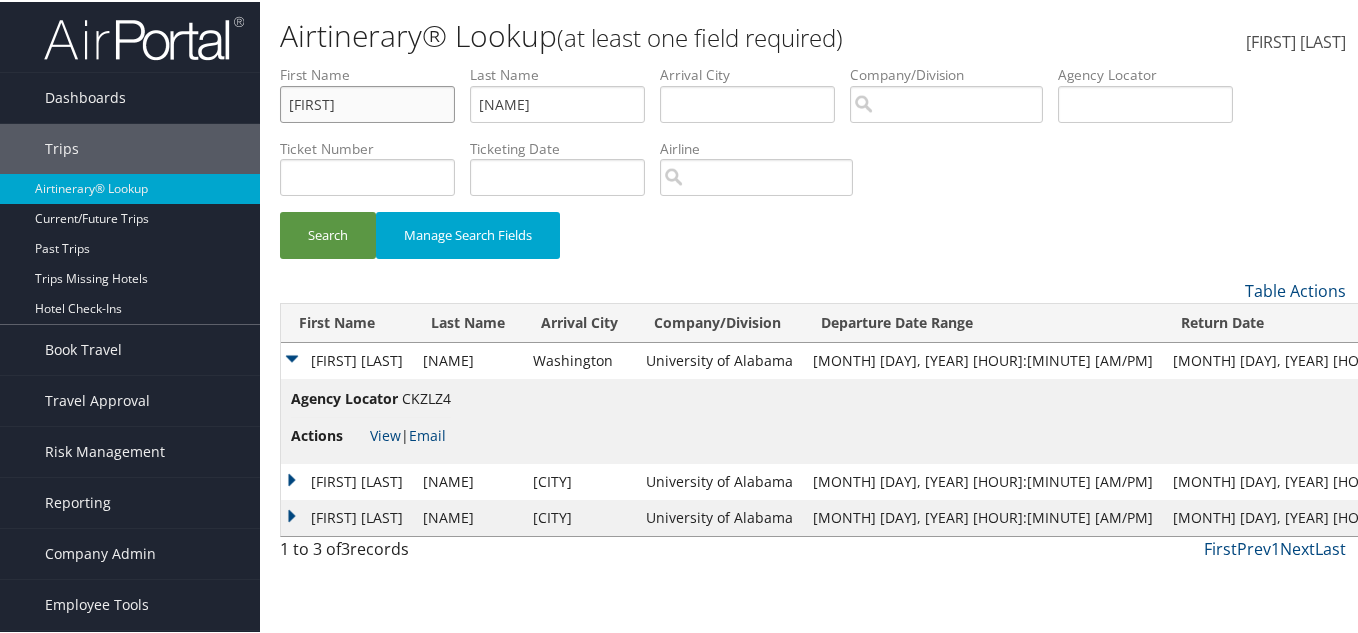 type on "Oluwadamilola" 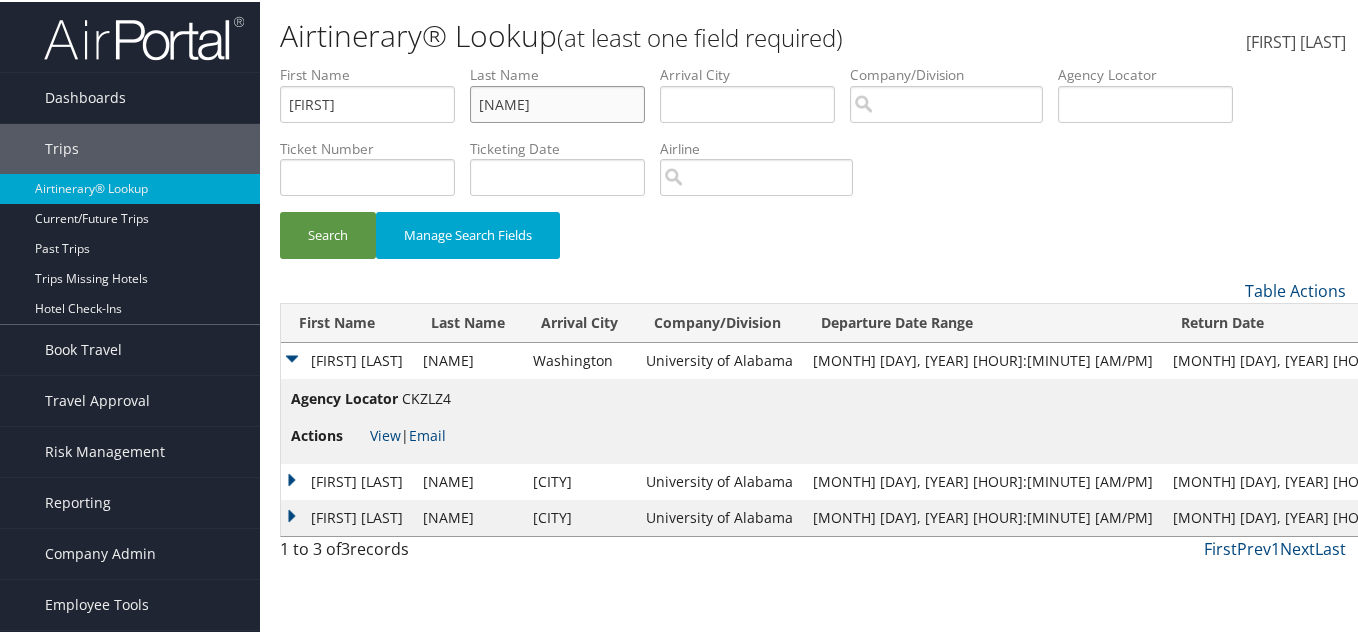 drag, startPoint x: 568, startPoint y: 108, endPoint x: 444, endPoint y: 110, distance: 124.01613 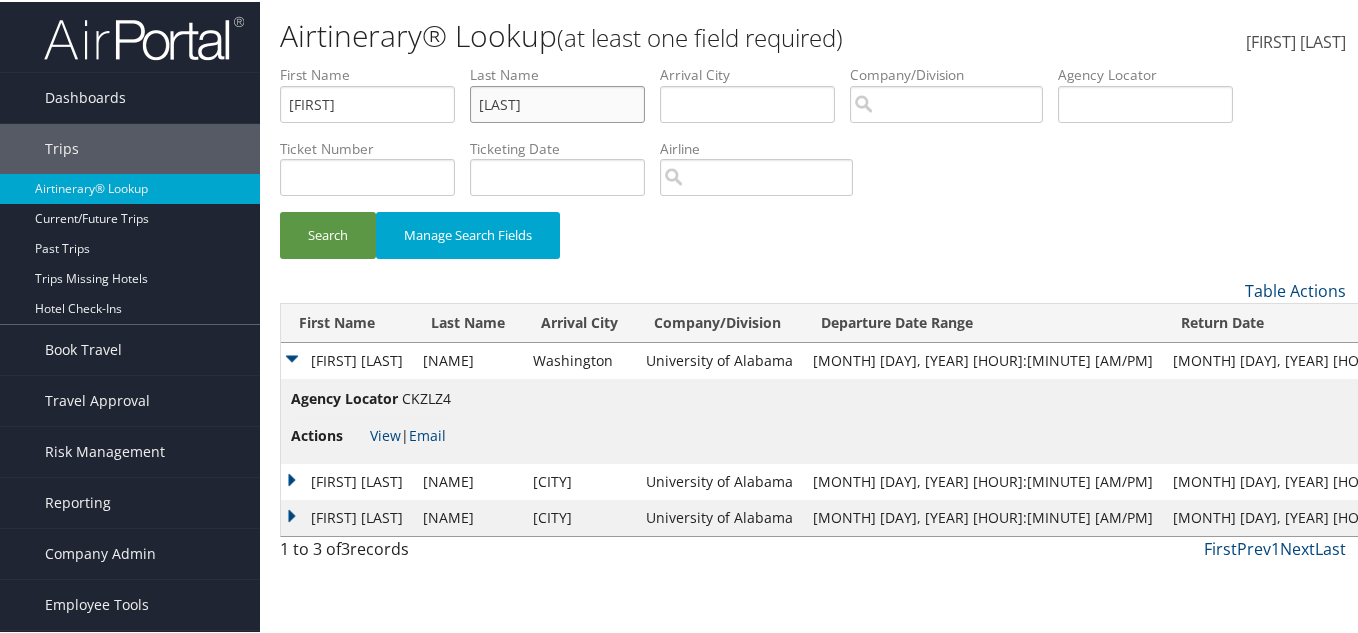 type on "Ejike" 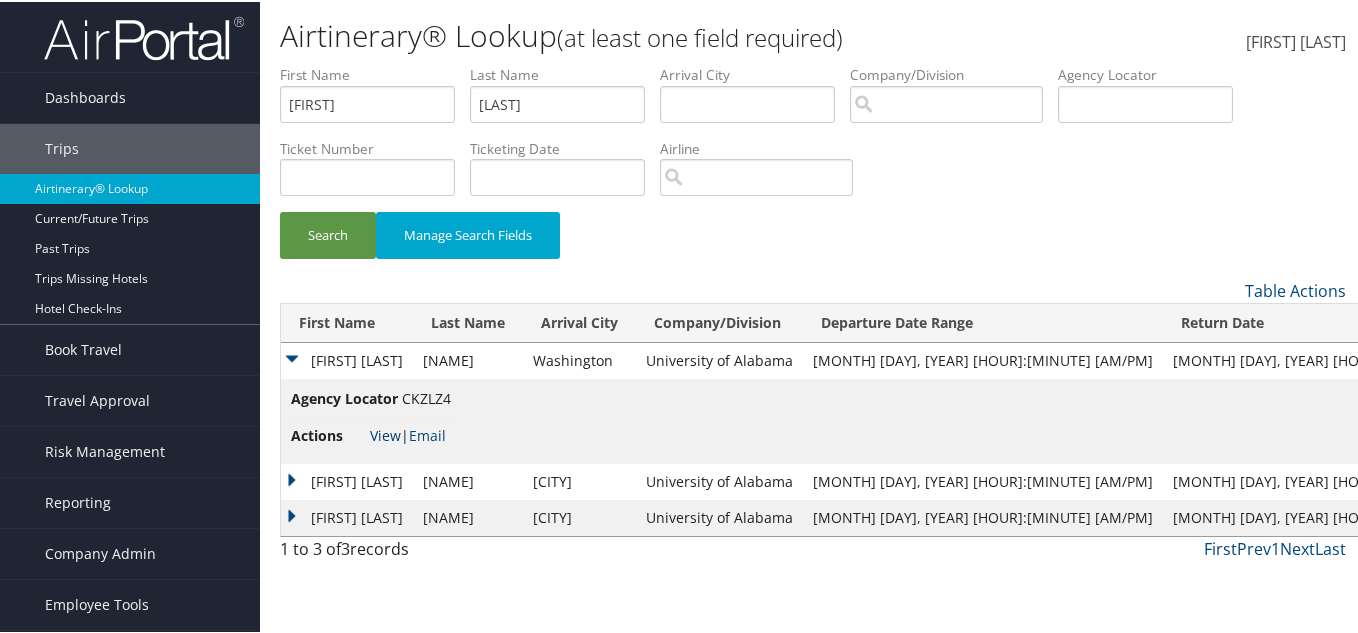 click on "View" at bounding box center [385, 433] 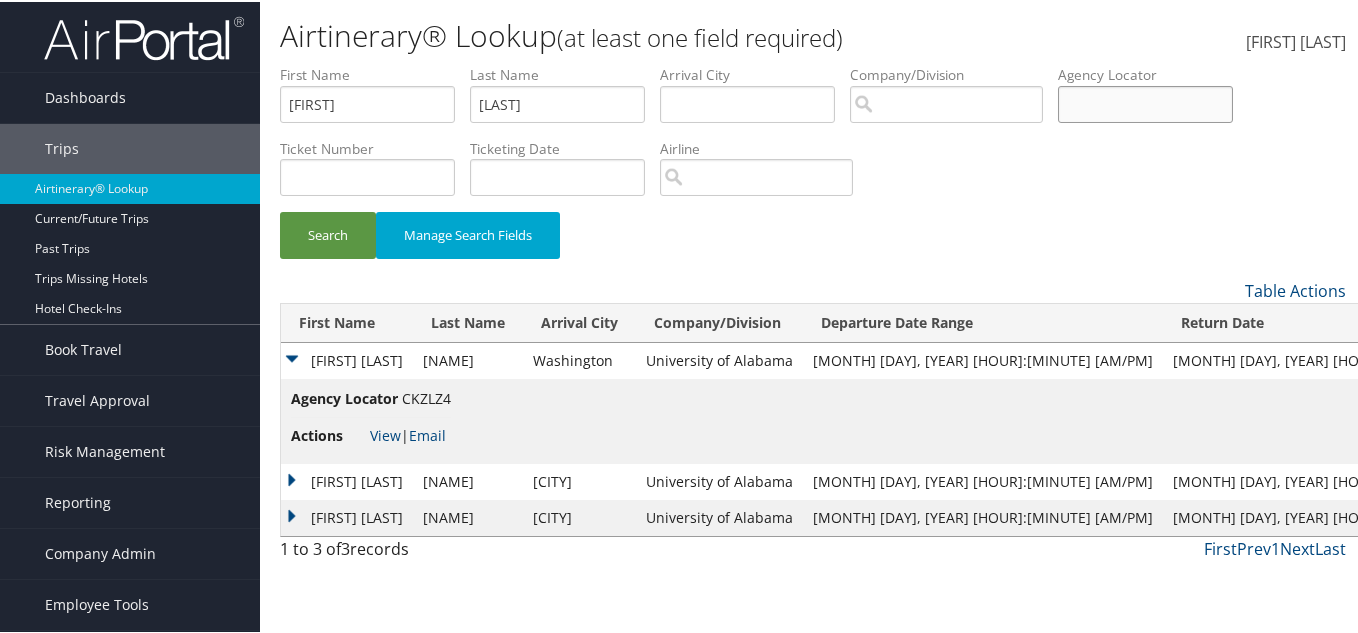 click at bounding box center (1145, 102) 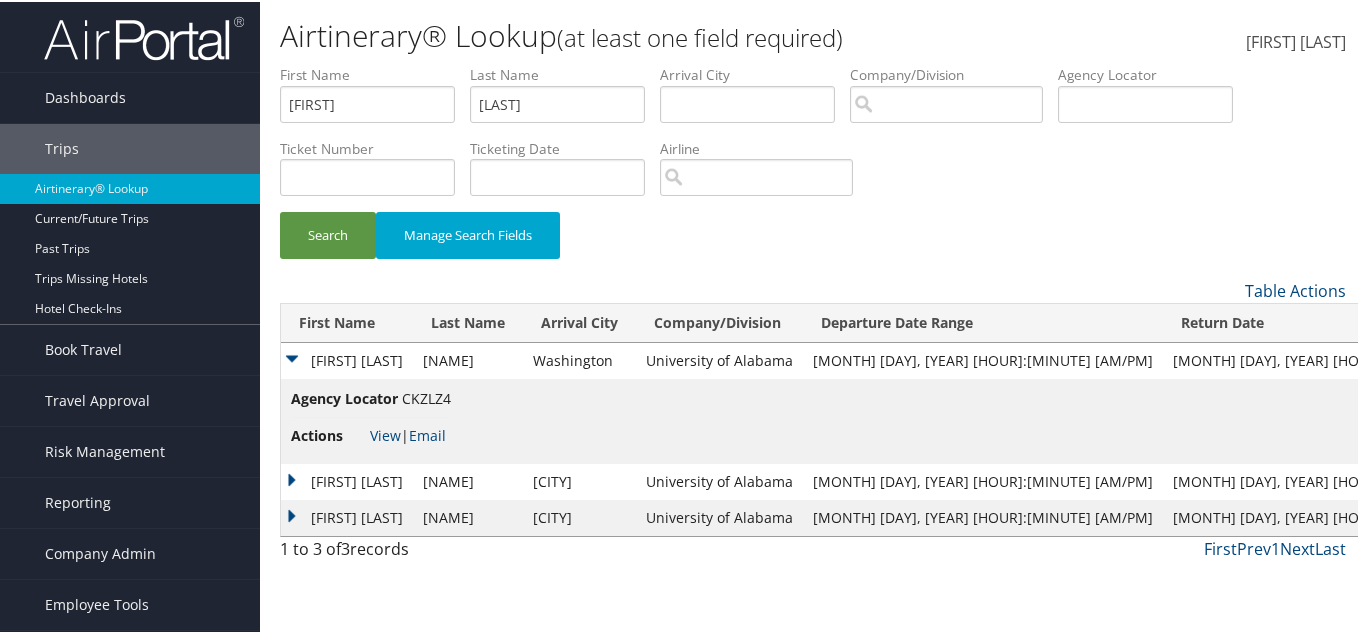 click on "NANCY KAGENDO" at bounding box center [347, 480] 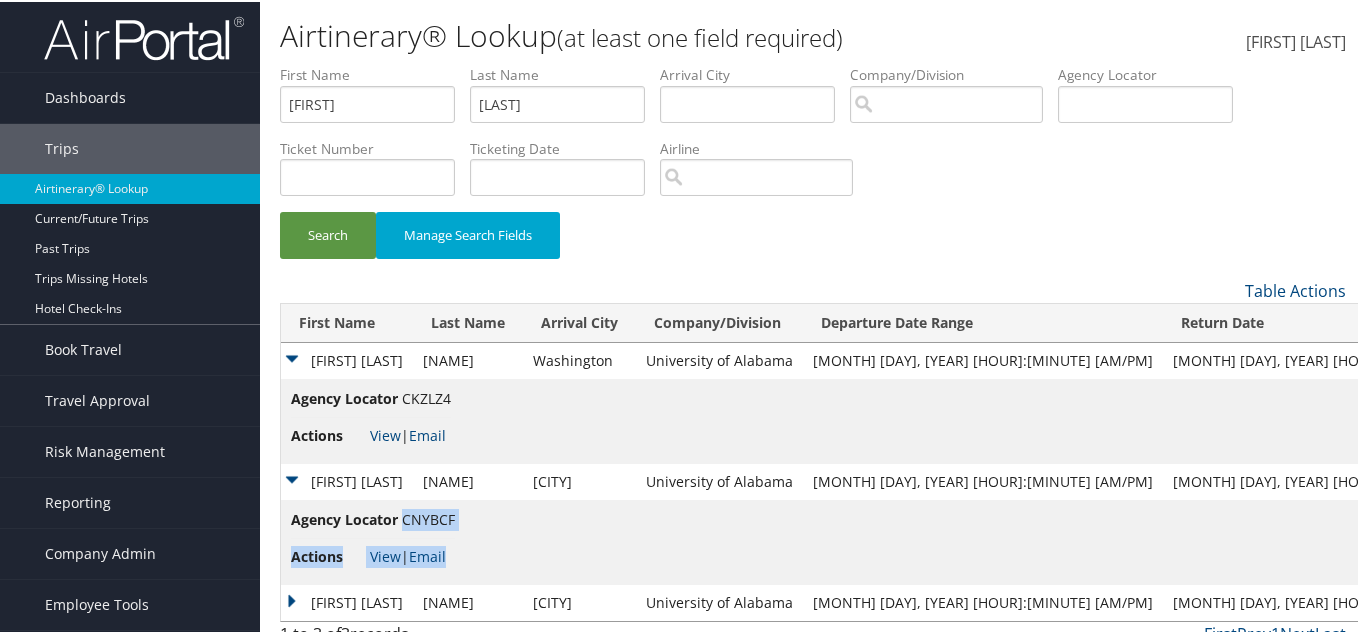 drag, startPoint x: 460, startPoint y: 515, endPoint x: 403, endPoint y: 519, distance: 57.14018 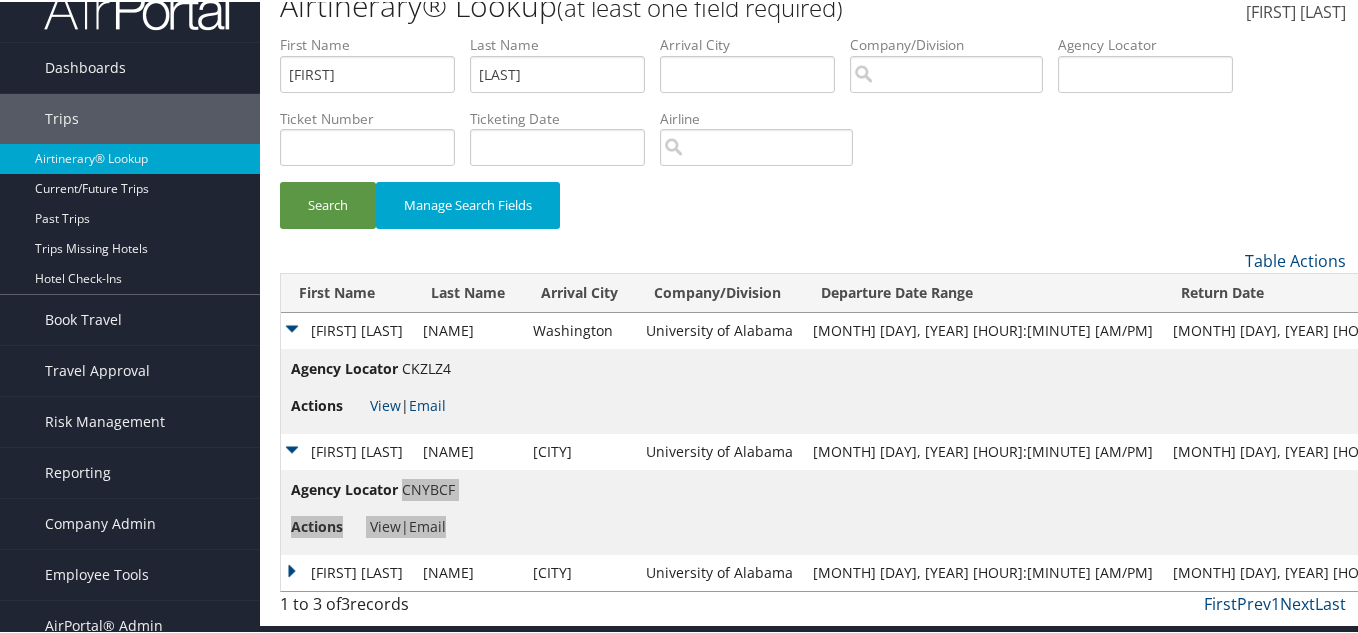 scroll, scrollTop: 47, scrollLeft: 0, axis: vertical 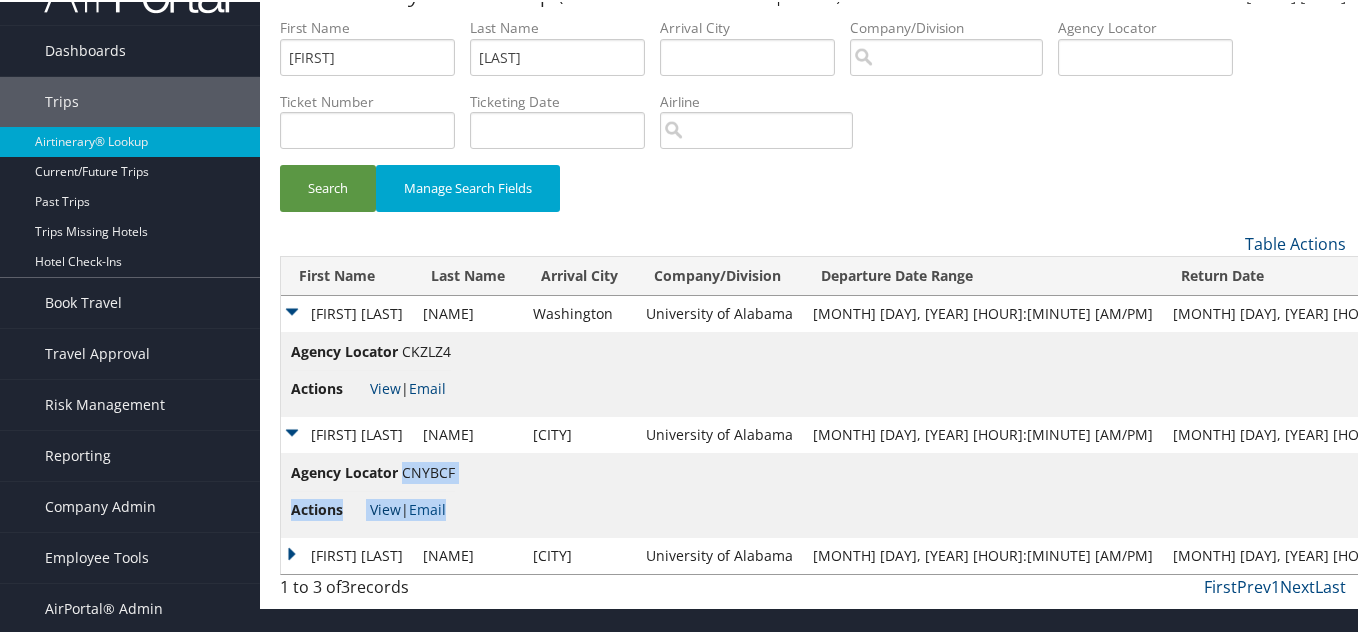 click on "View" at bounding box center (385, 507) 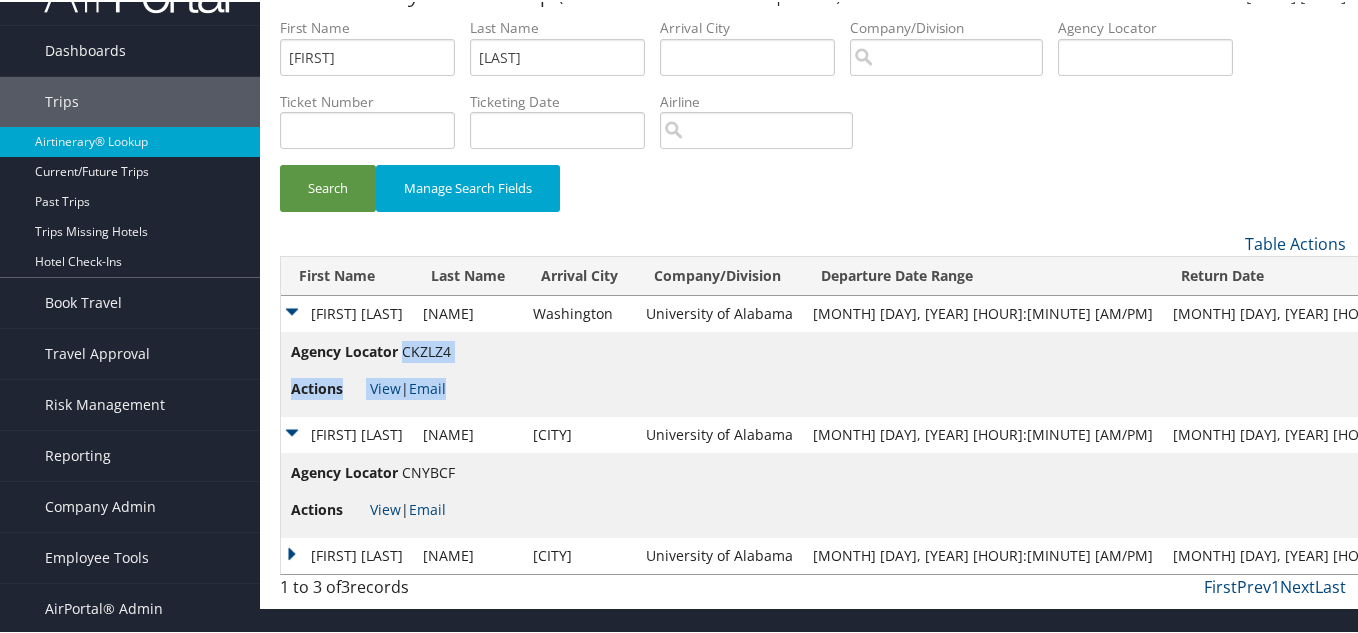 drag, startPoint x: 450, startPoint y: 351, endPoint x: 404, endPoint y: 355, distance: 46.173584 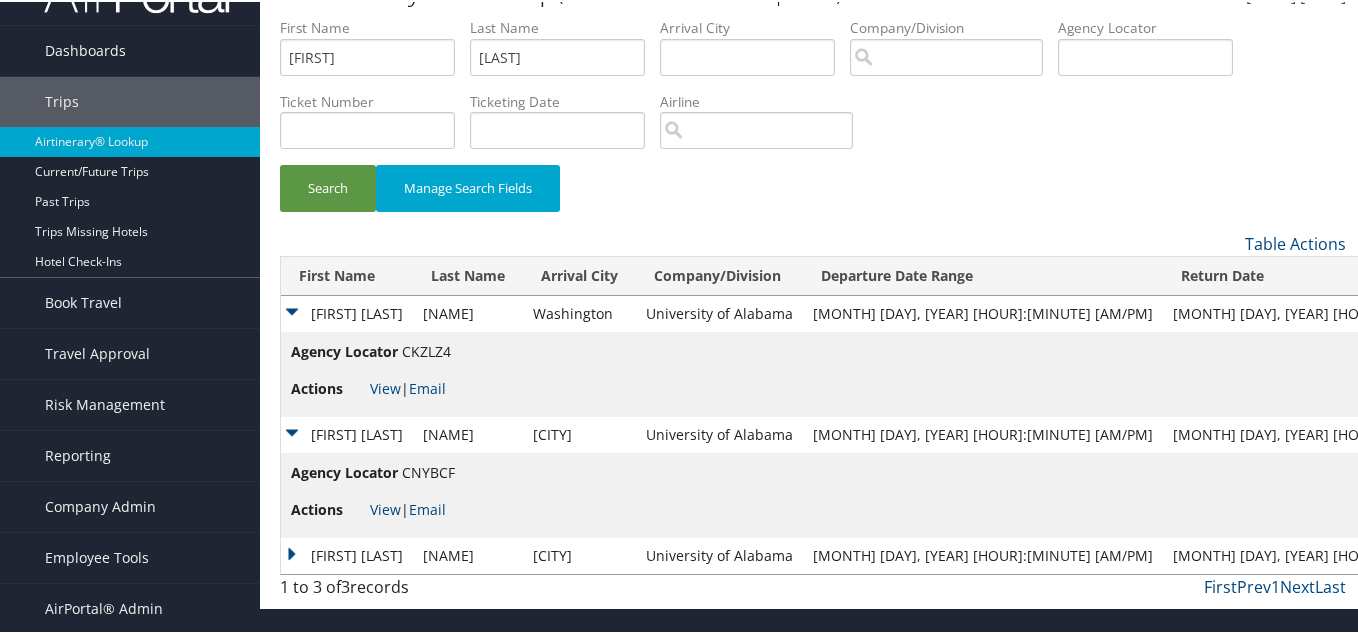click on "Agency Locator   CKZLZ4 Actions   View  |  Email" at bounding box center (985, 372) 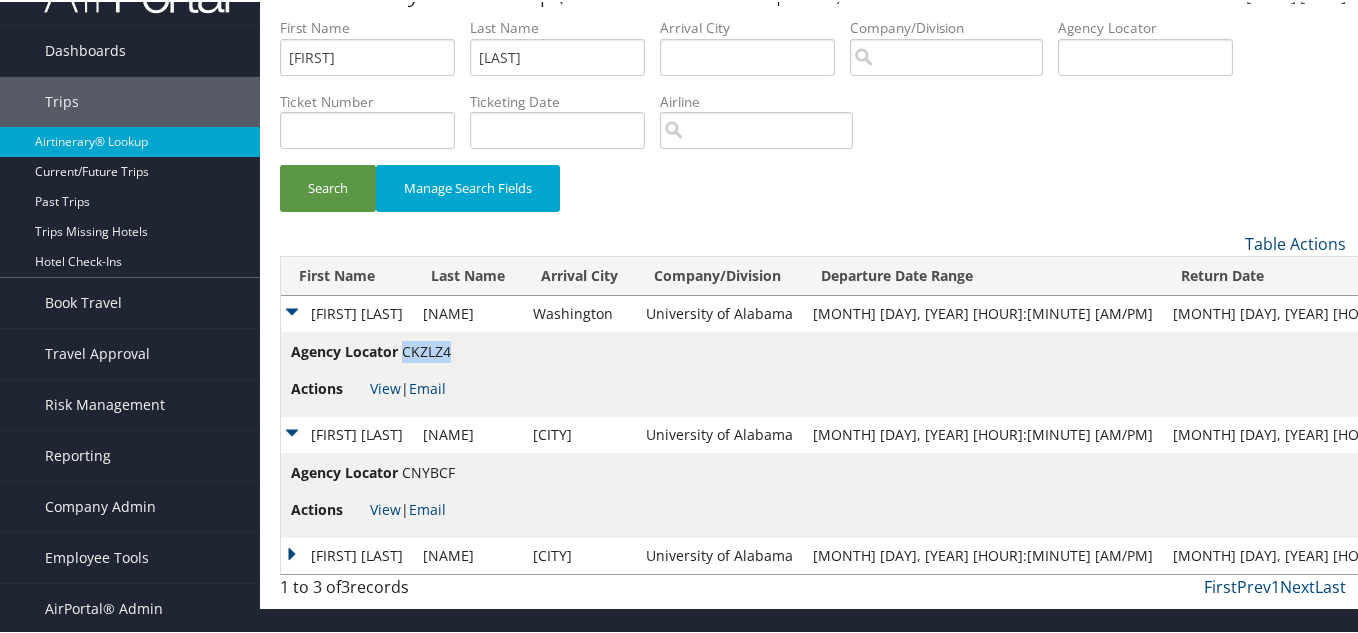 drag, startPoint x: 401, startPoint y: 346, endPoint x: 450, endPoint y: 350, distance: 49.162994 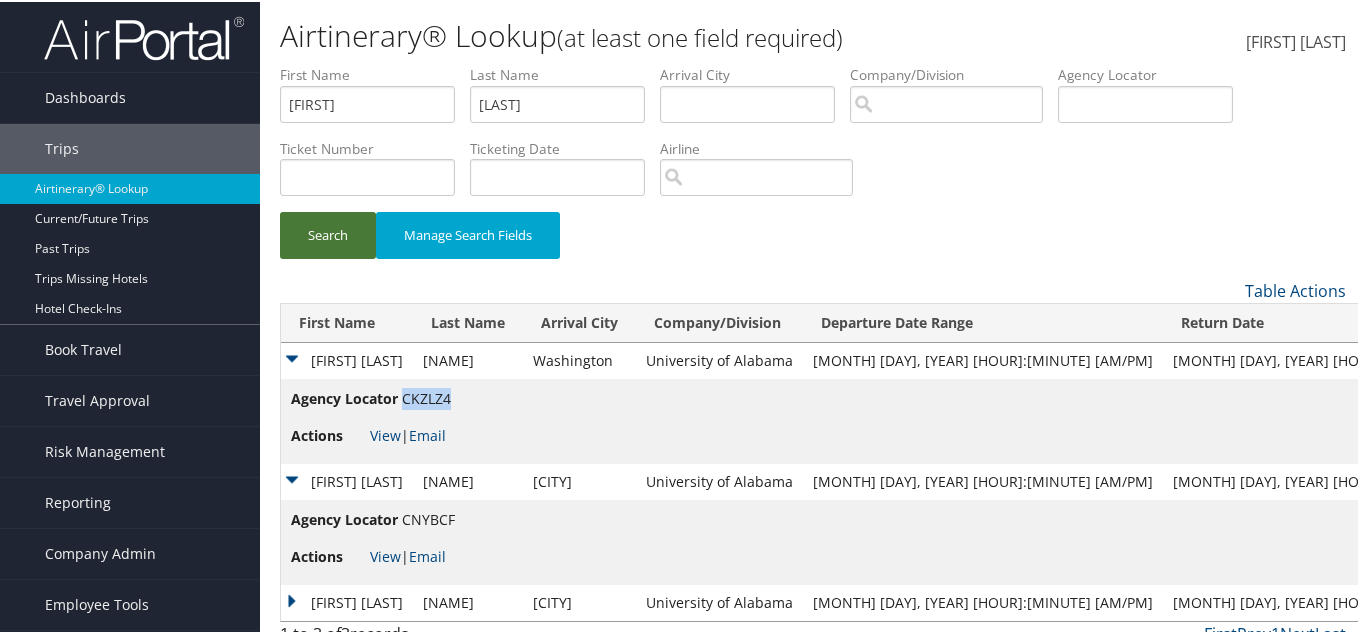 click on "Search" at bounding box center (328, 233) 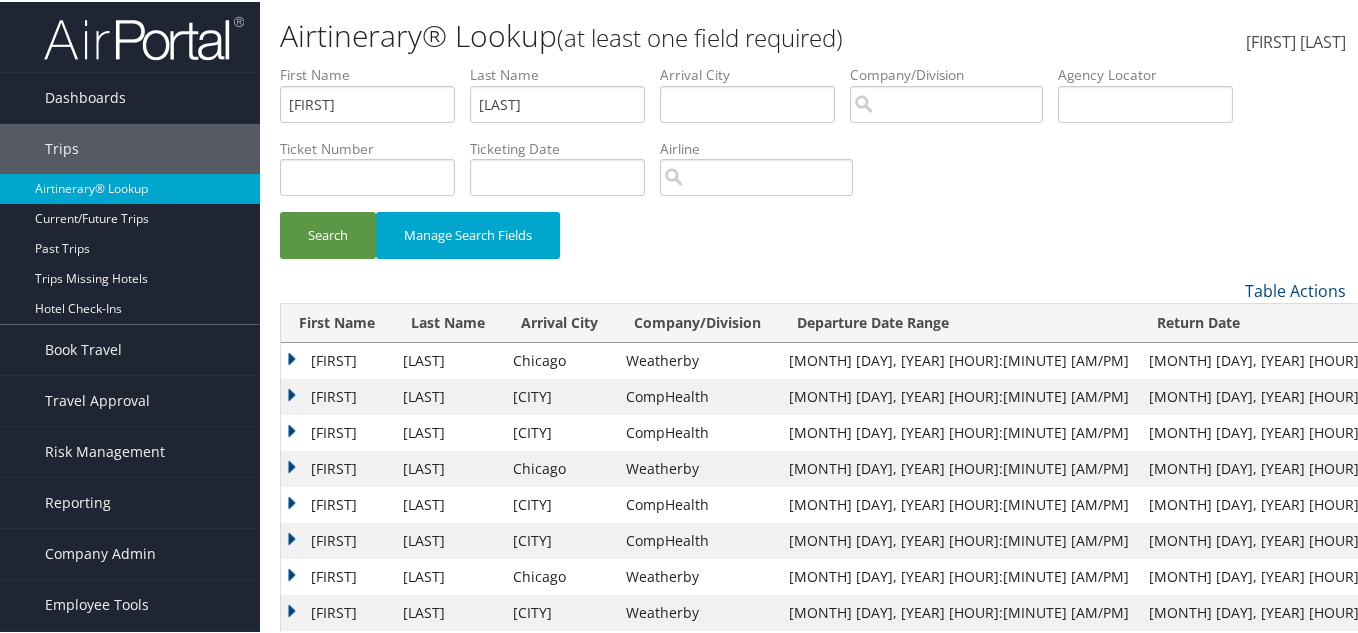 click on "[FIRST]" at bounding box center (337, 359) 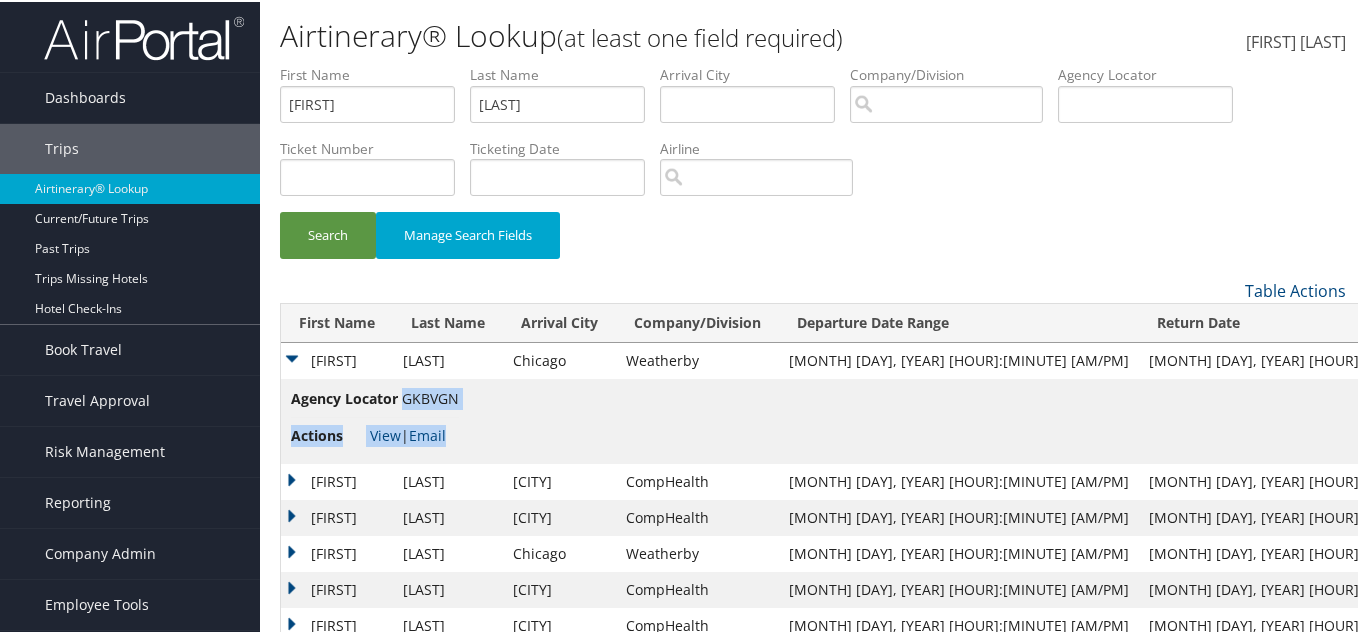 drag, startPoint x: 464, startPoint y: 398, endPoint x: 404, endPoint y: 397, distance: 60.00833 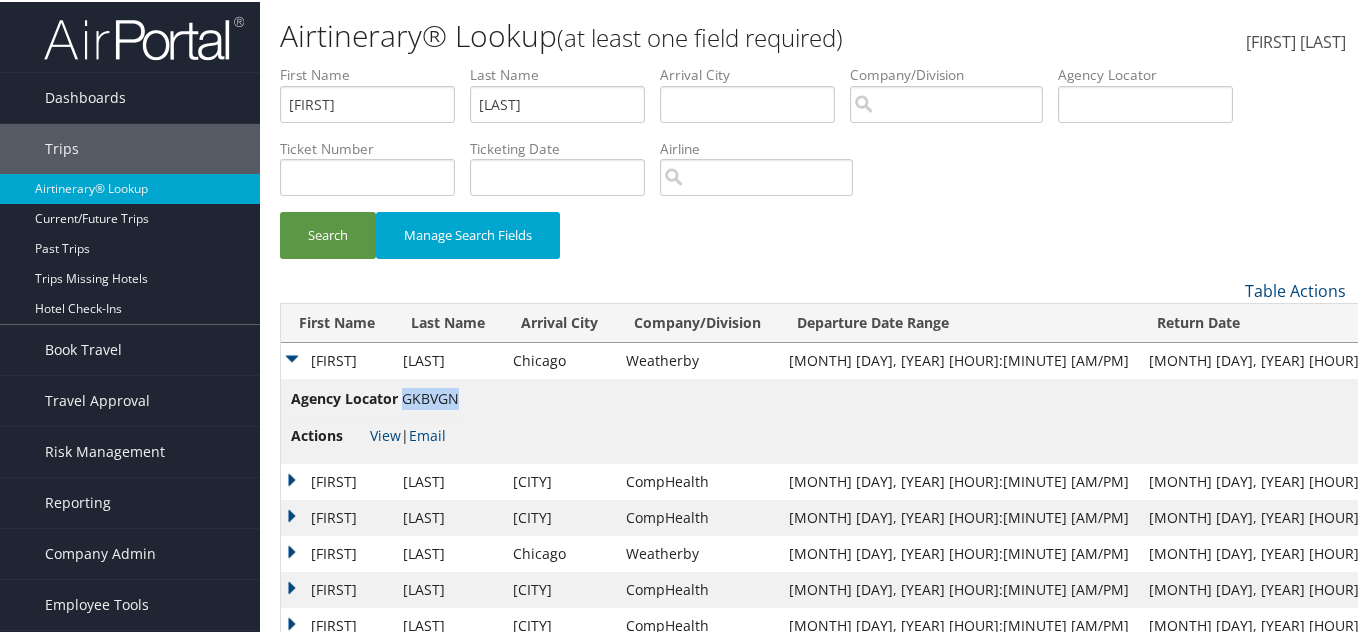 drag, startPoint x: 403, startPoint y: 393, endPoint x: 456, endPoint y: 395, distance: 53.037724 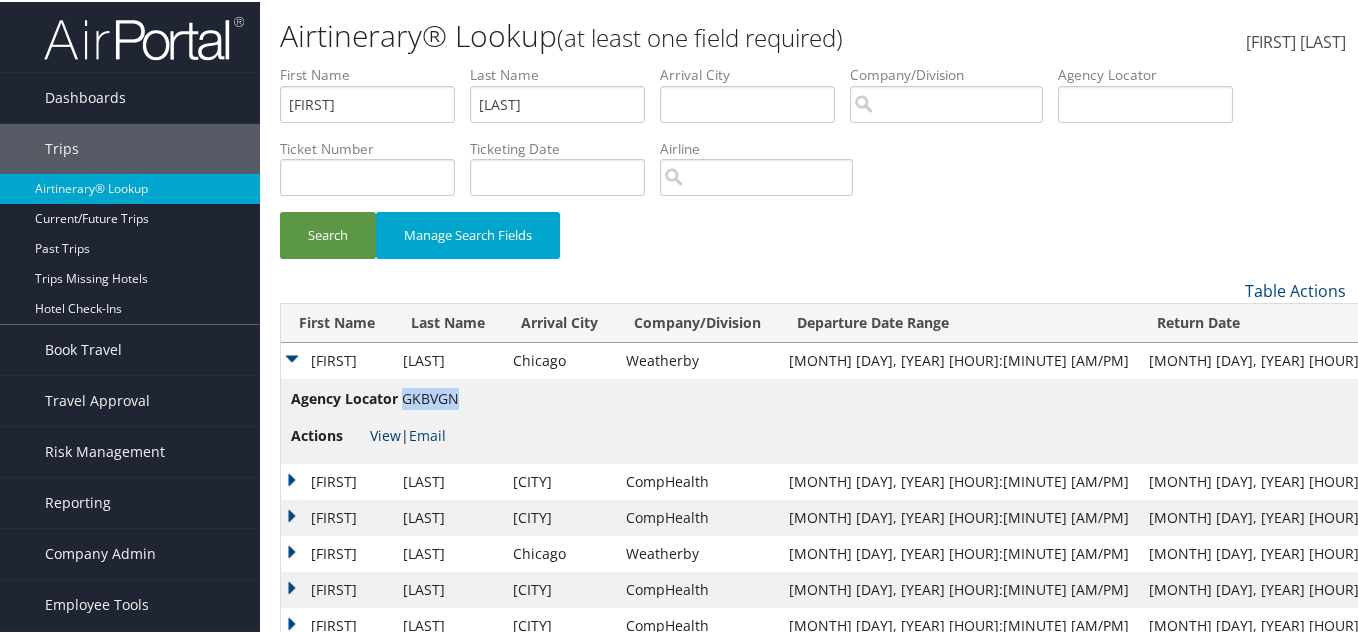 click on "View" at bounding box center (385, 433) 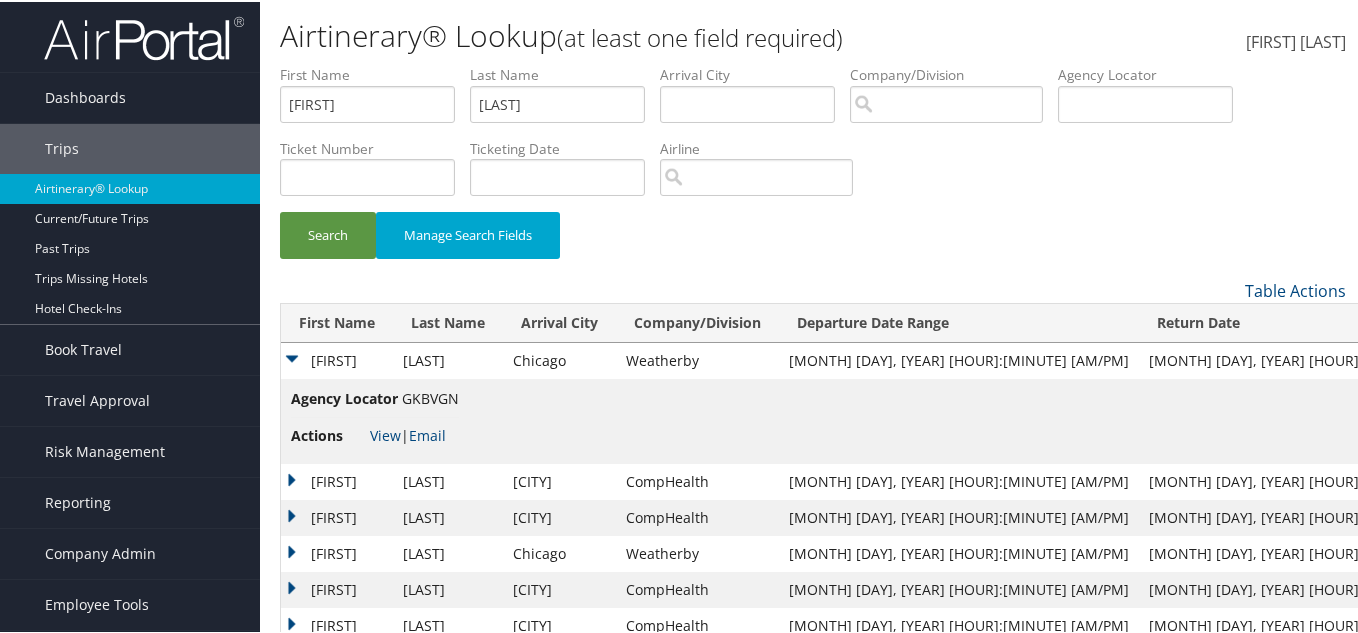 click on "Agency Locator   GKBVGN Actions   View  |  Email" at bounding box center (941, 419) 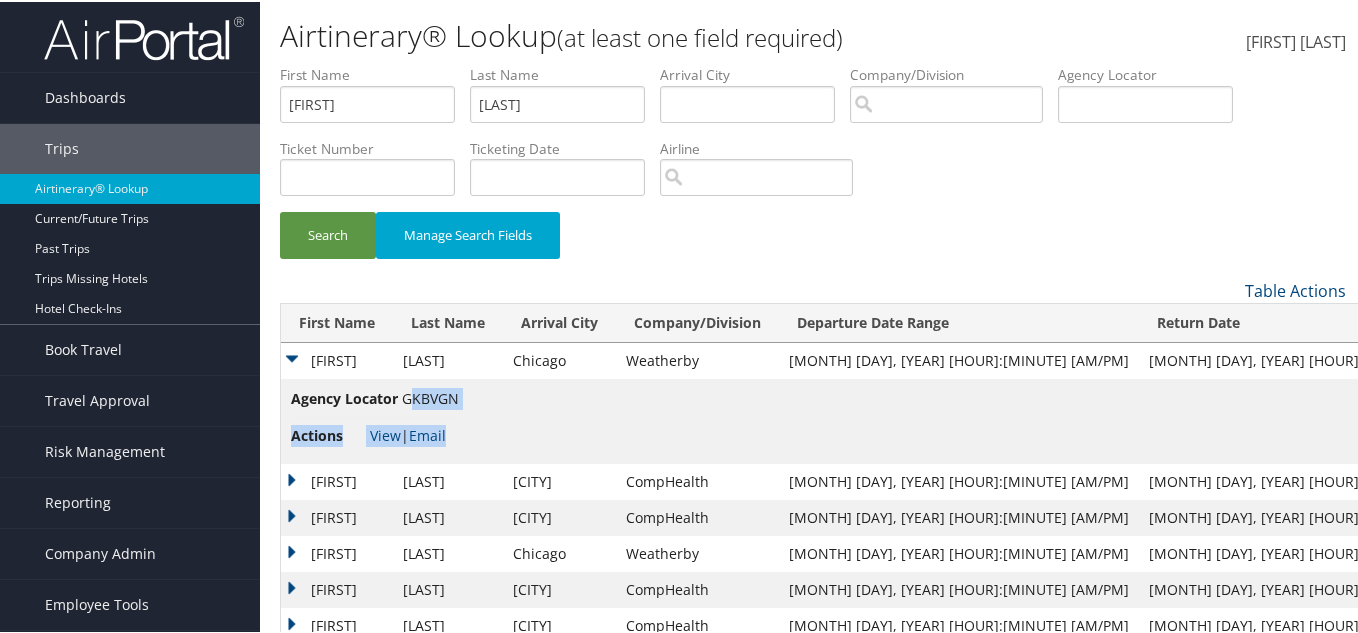drag, startPoint x: 454, startPoint y: 396, endPoint x: 409, endPoint y: 395, distance: 45.01111 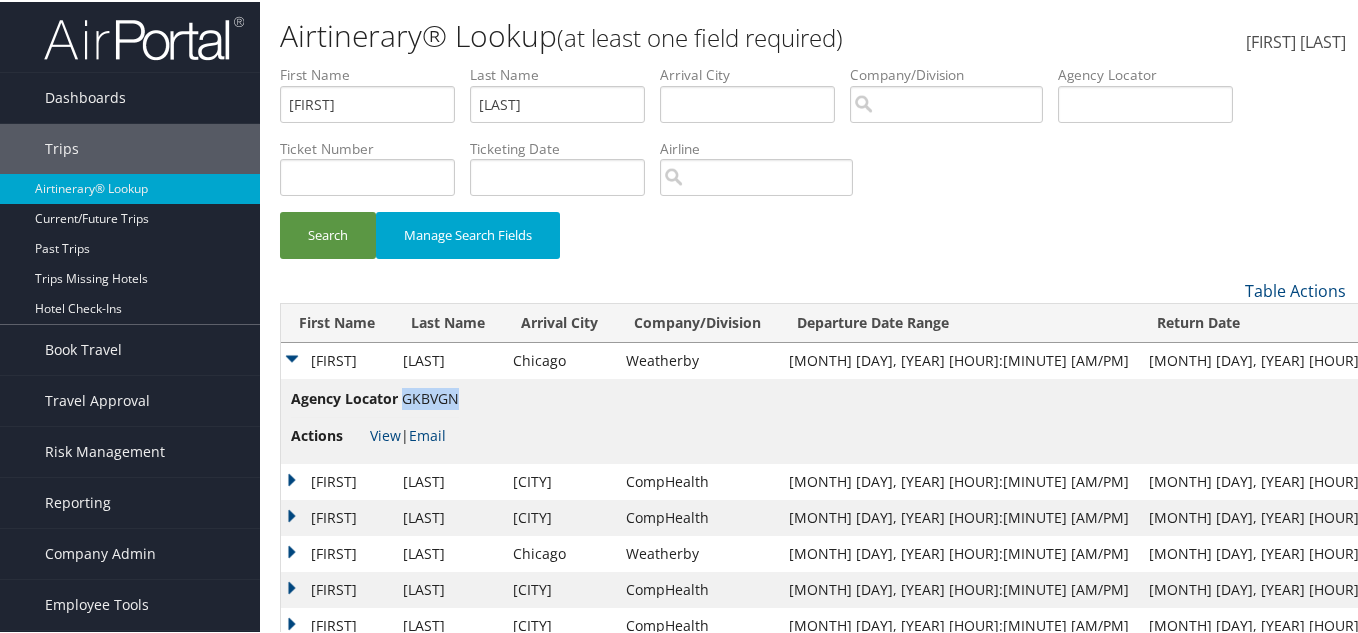 drag, startPoint x: 402, startPoint y: 394, endPoint x: 458, endPoint y: 392, distance: 56.0357 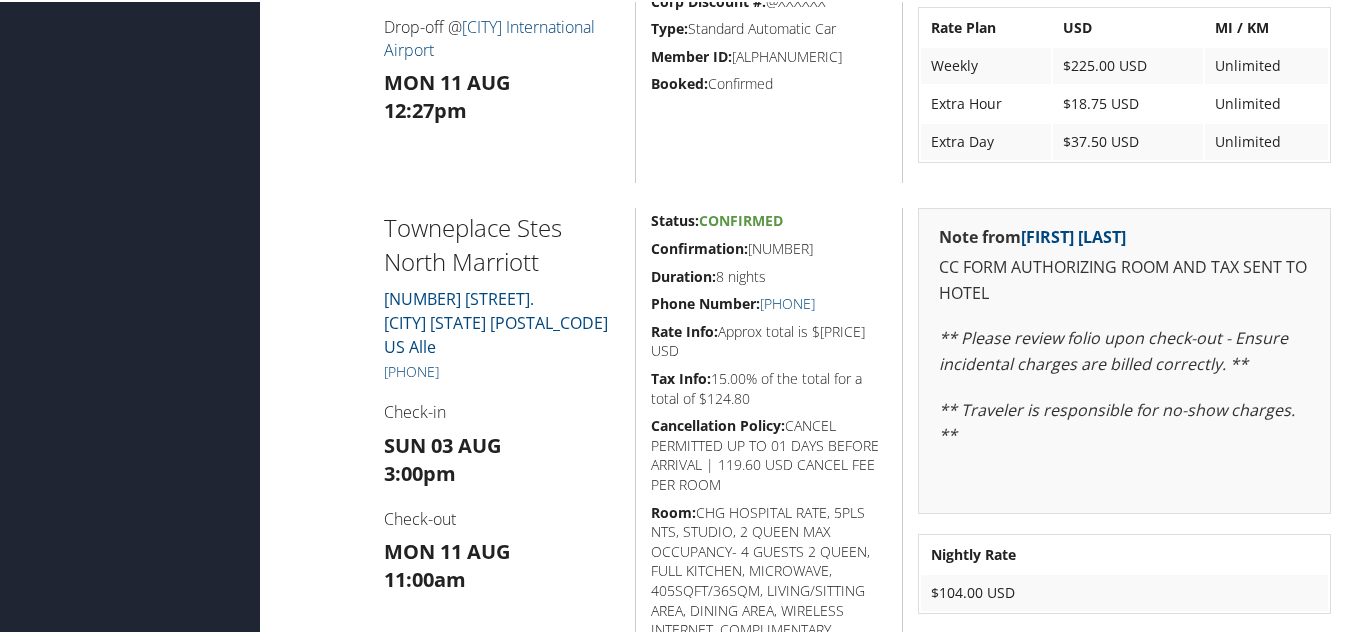scroll, scrollTop: 1600, scrollLeft: 0, axis: vertical 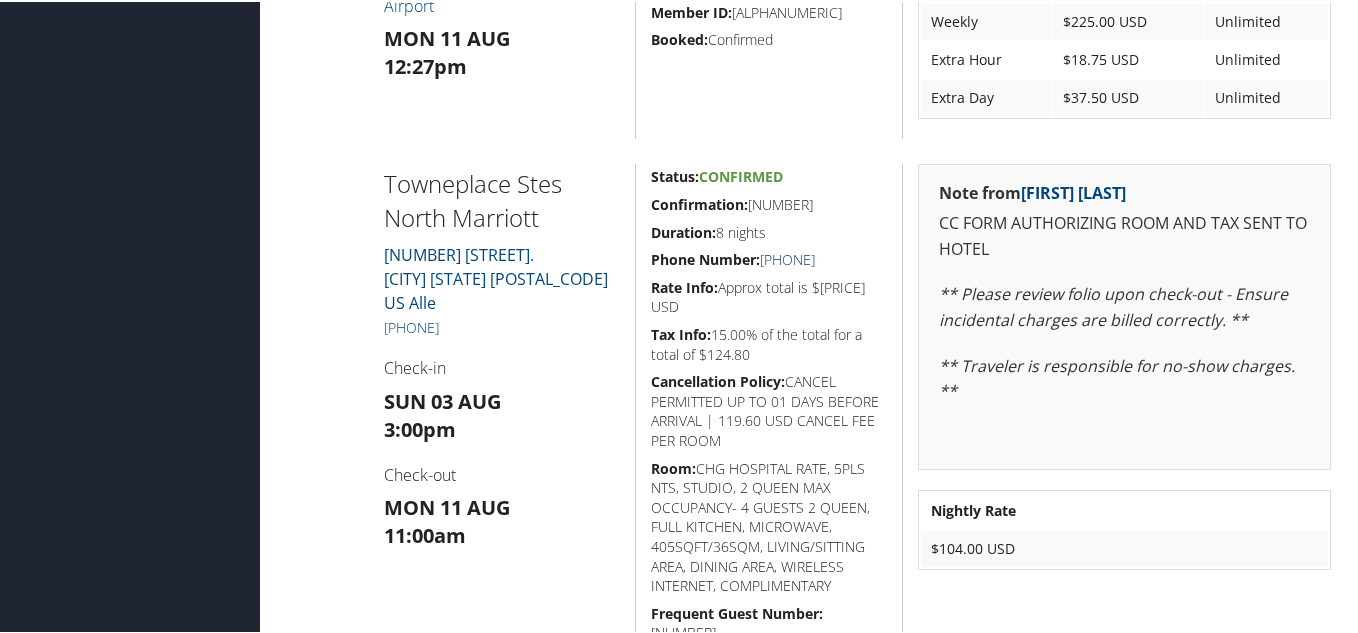 drag, startPoint x: 876, startPoint y: 257, endPoint x: 765, endPoint y: 255, distance: 111.01801 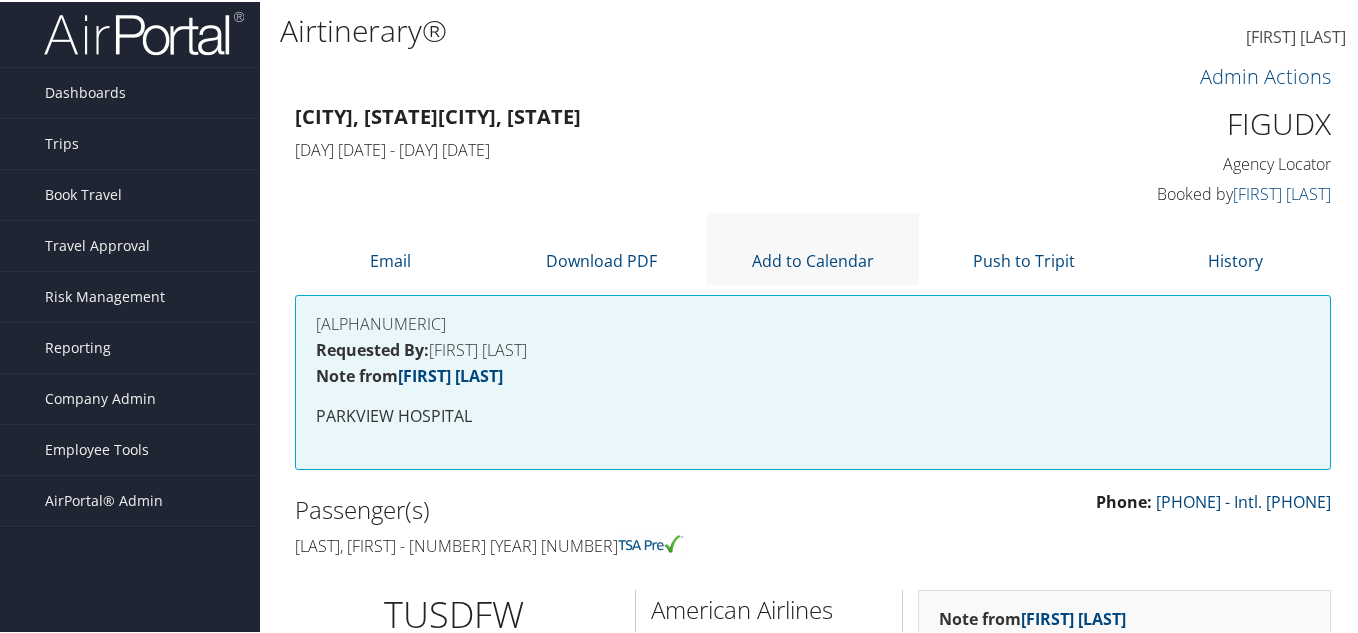 scroll, scrollTop: 0, scrollLeft: 0, axis: both 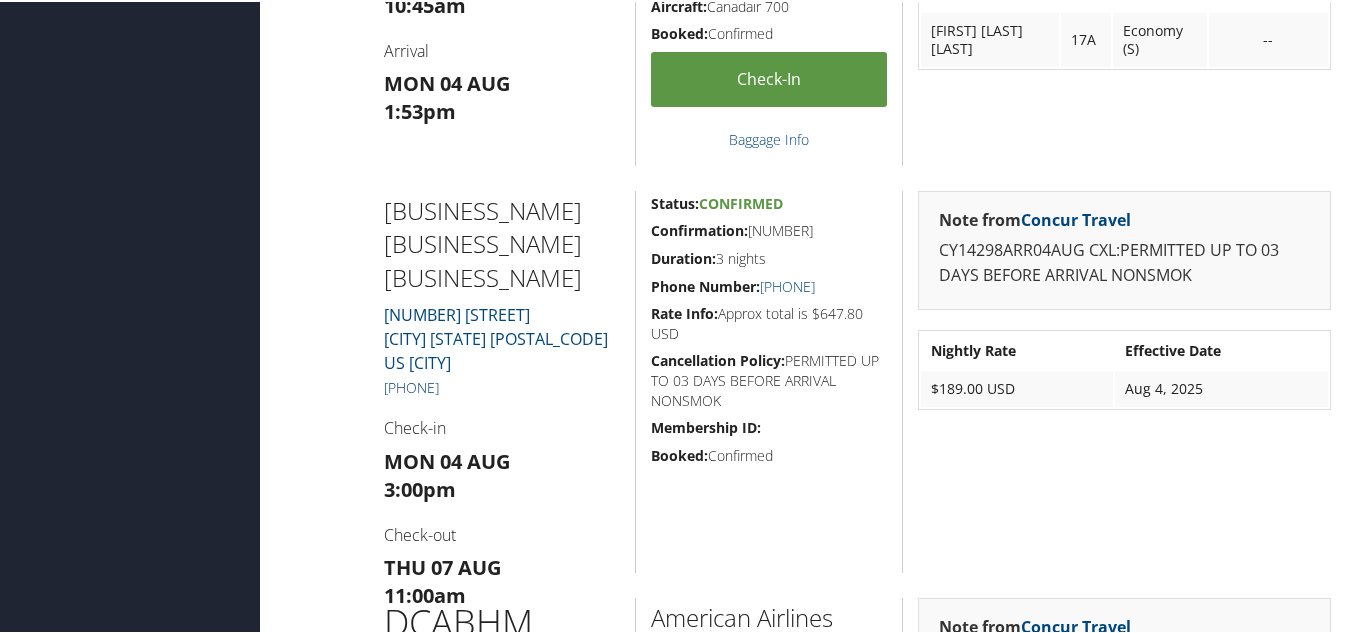 drag, startPoint x: 500, startPoint y: 329, endPoint x: 391, endPoint y: 329, distance: 109 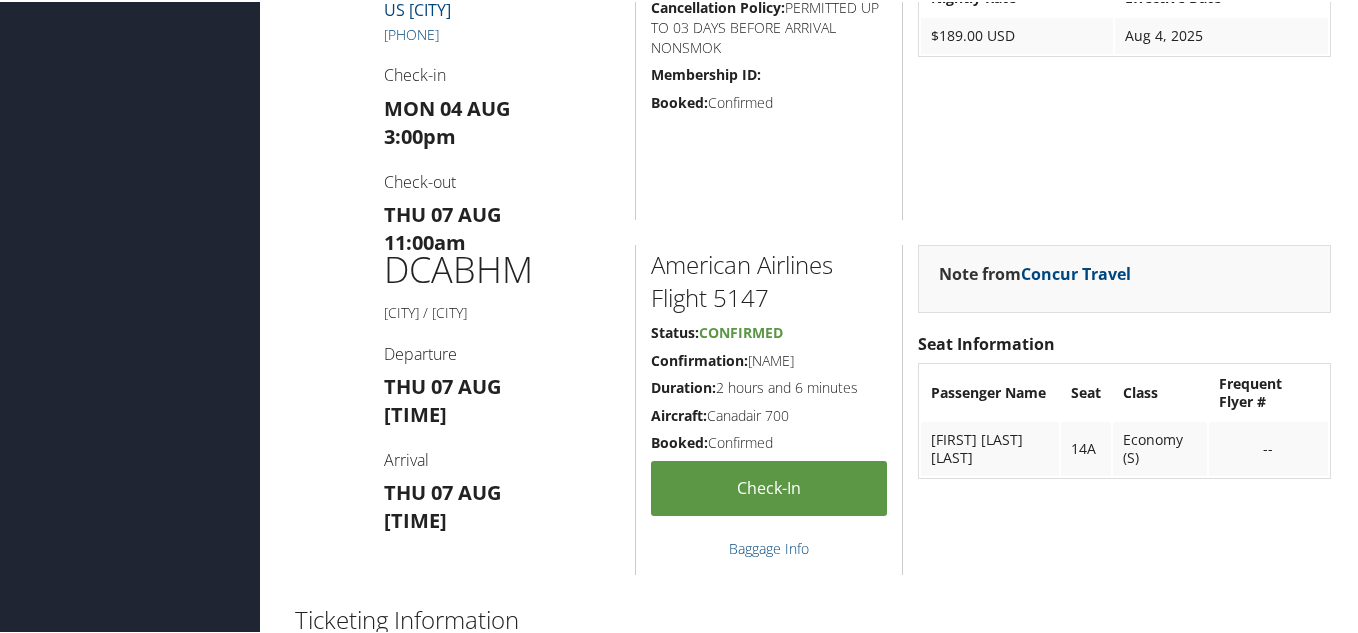 scroll, scrollTop: 1218, scrollLeft: 0, axis: vertical 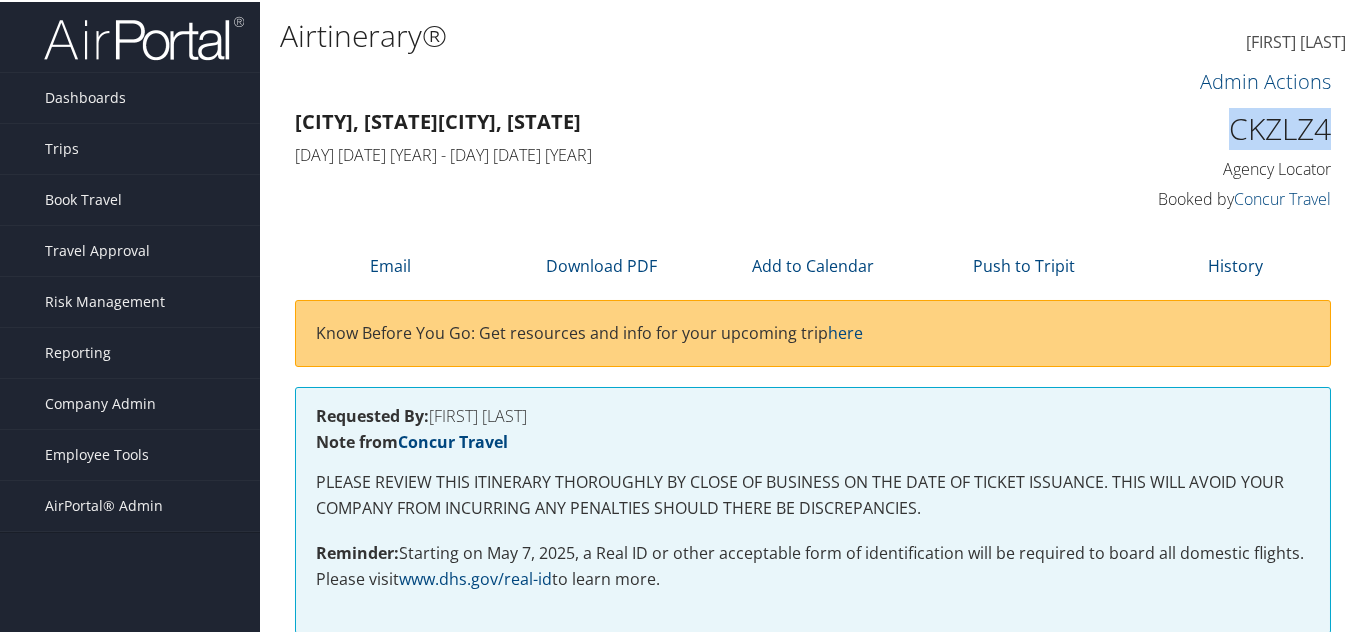 drag, startPoint x: 1322, startPoint y: 126, endPoint x: 1218, endPoint y: 119, distance: 104.23531 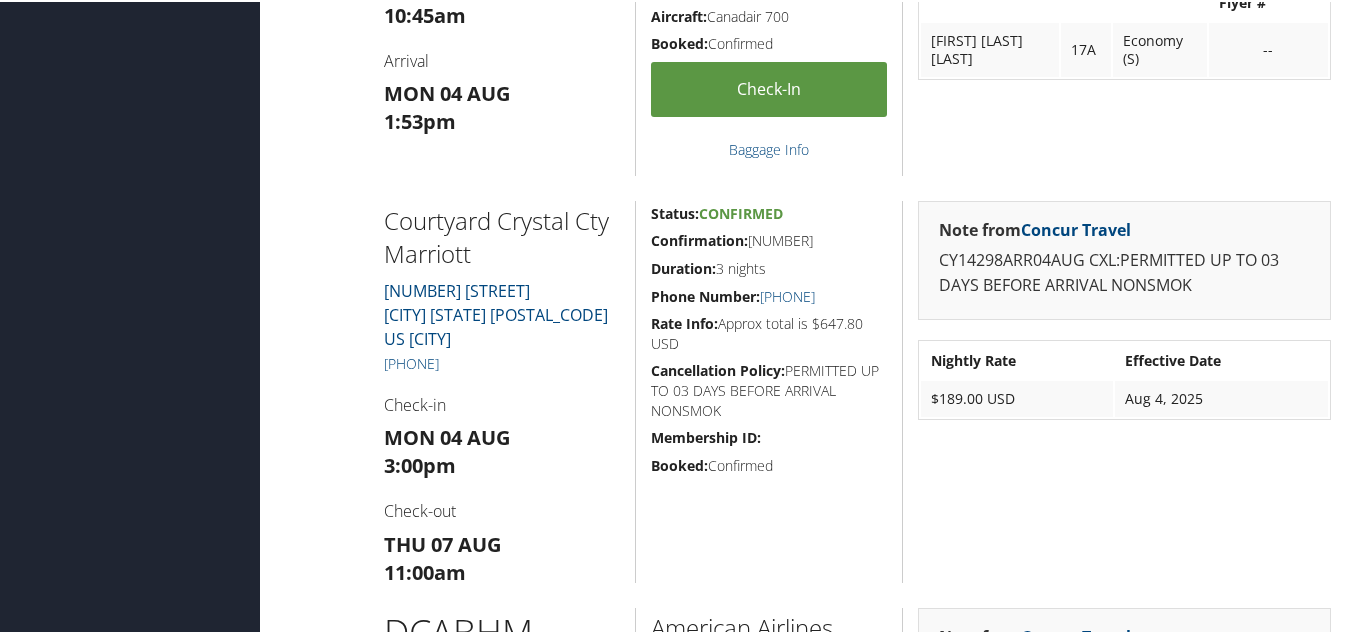 scroll, scrollTop: 600, scrollLeft: 0, axis: vertical 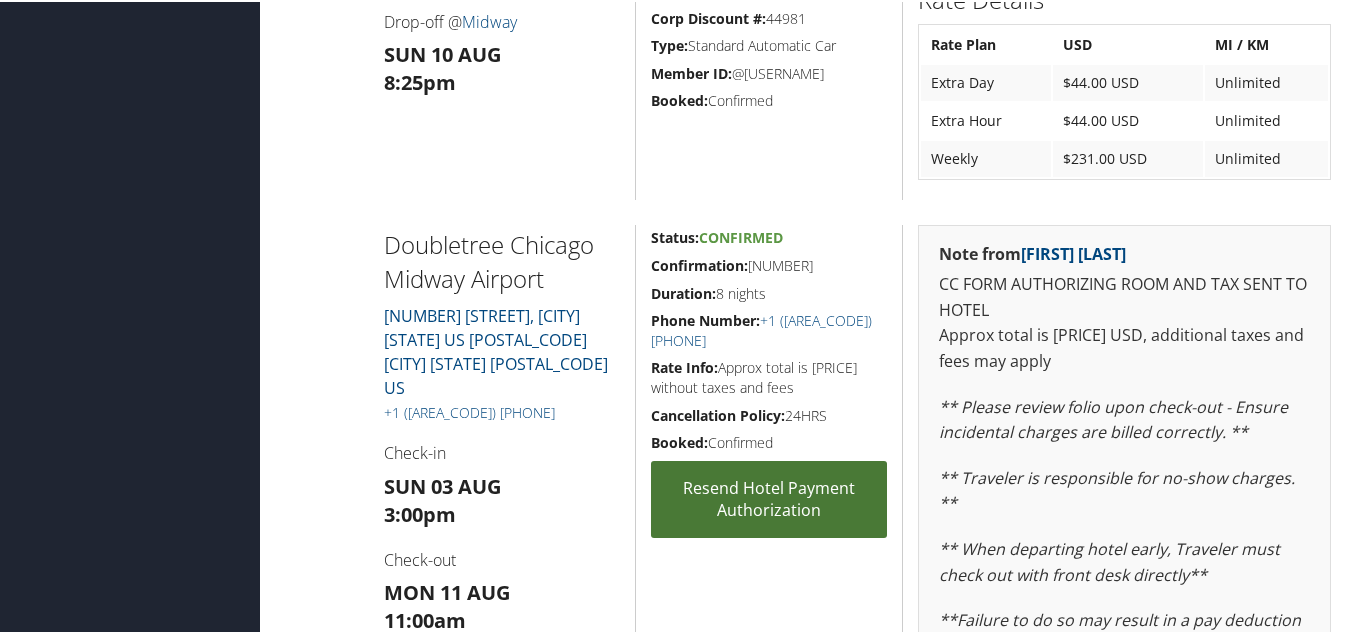 click on "Resend Hotel Payment Authorization" at bounding box center (769, 497) 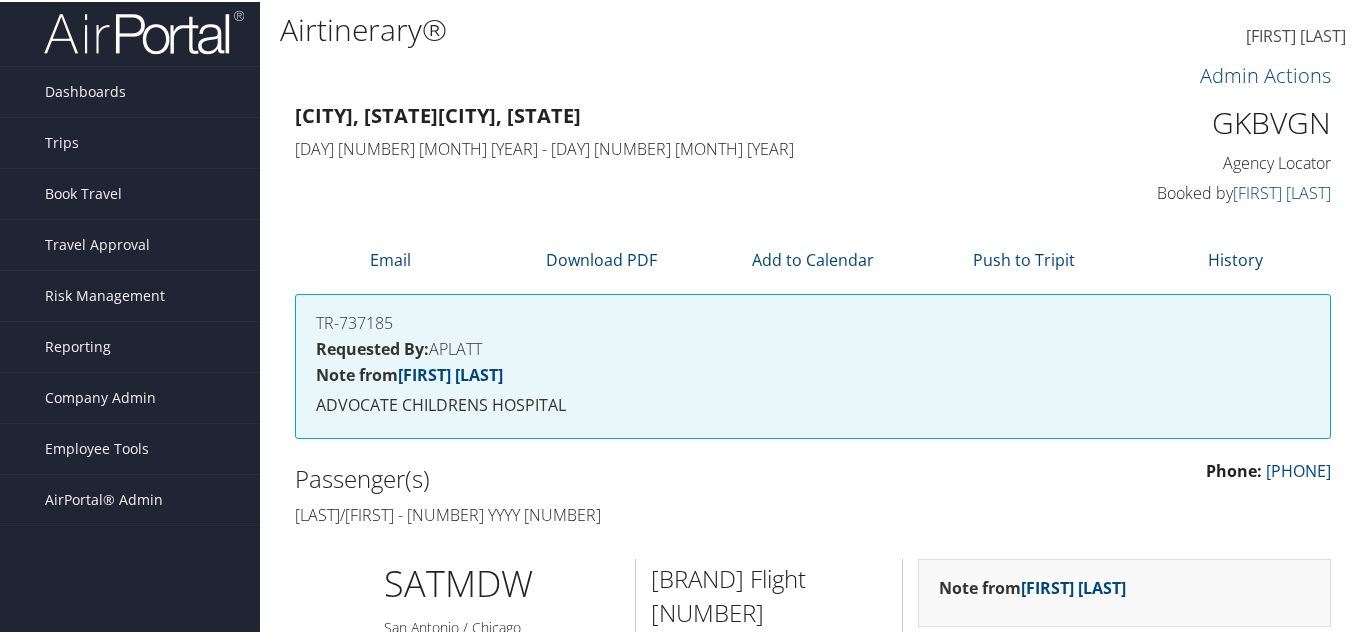 scroll, scrollTop: 100, scrollLeft: 0, axis: vertical 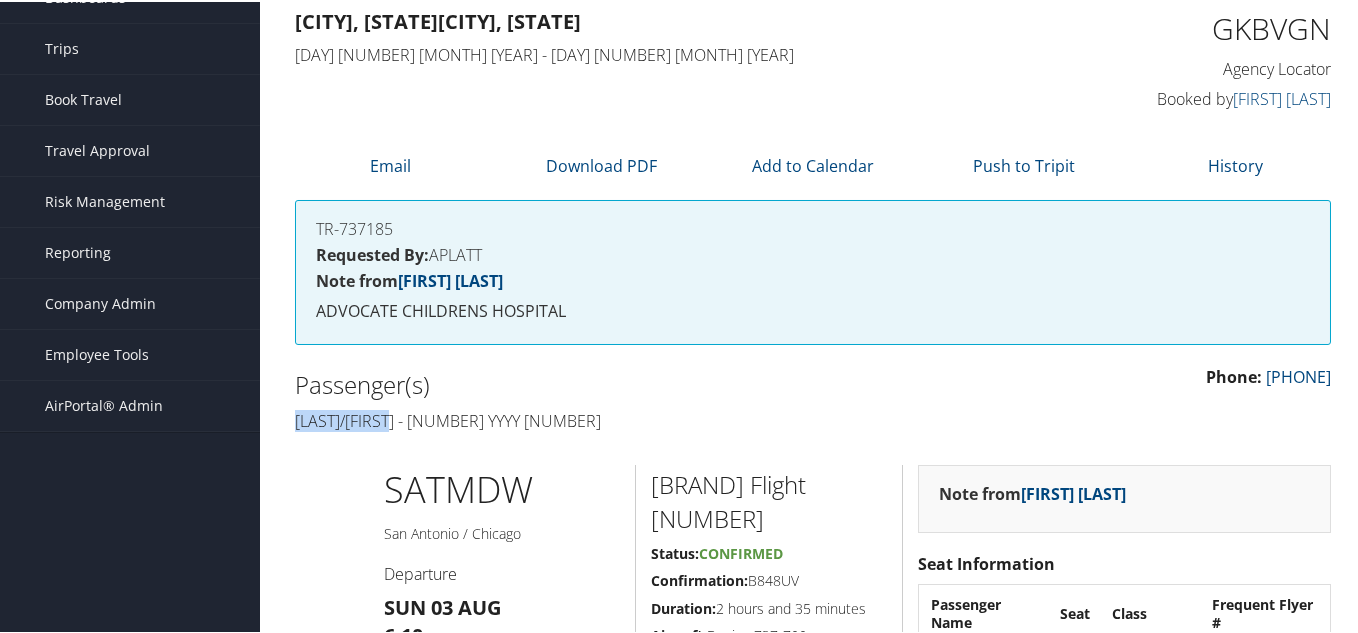 drag, startPoint x: 430, startPoint y: 419, endPoint x: 297, endPoint y: 419, distance: 133 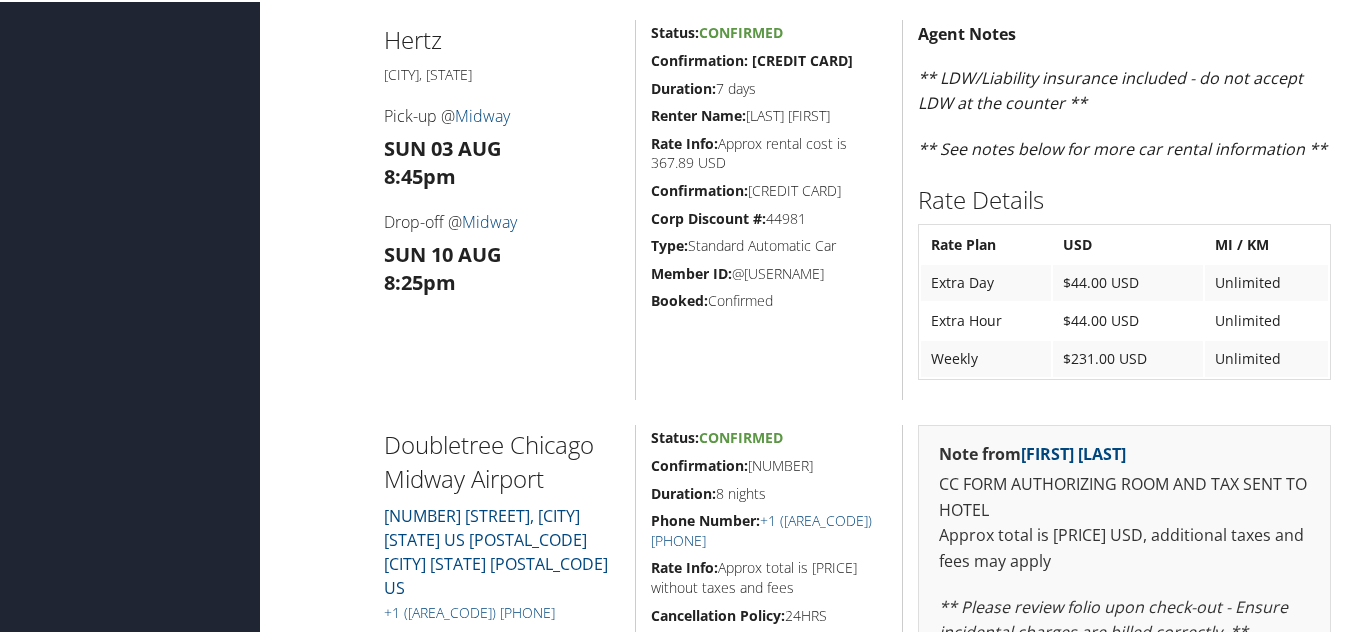 scroll, scrollTop: 1300, scrollLeft: 0, axis: vertical 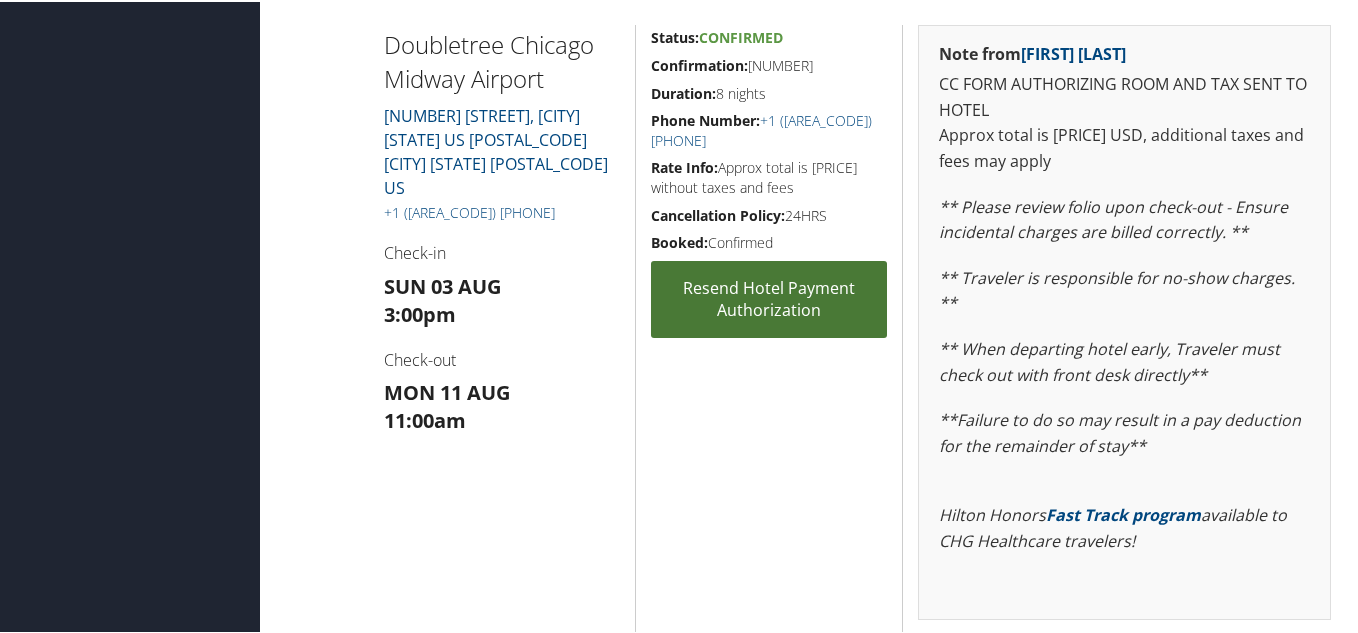 click on "Resend Hotel Payment Authorization" at bounding box center [769, 297] 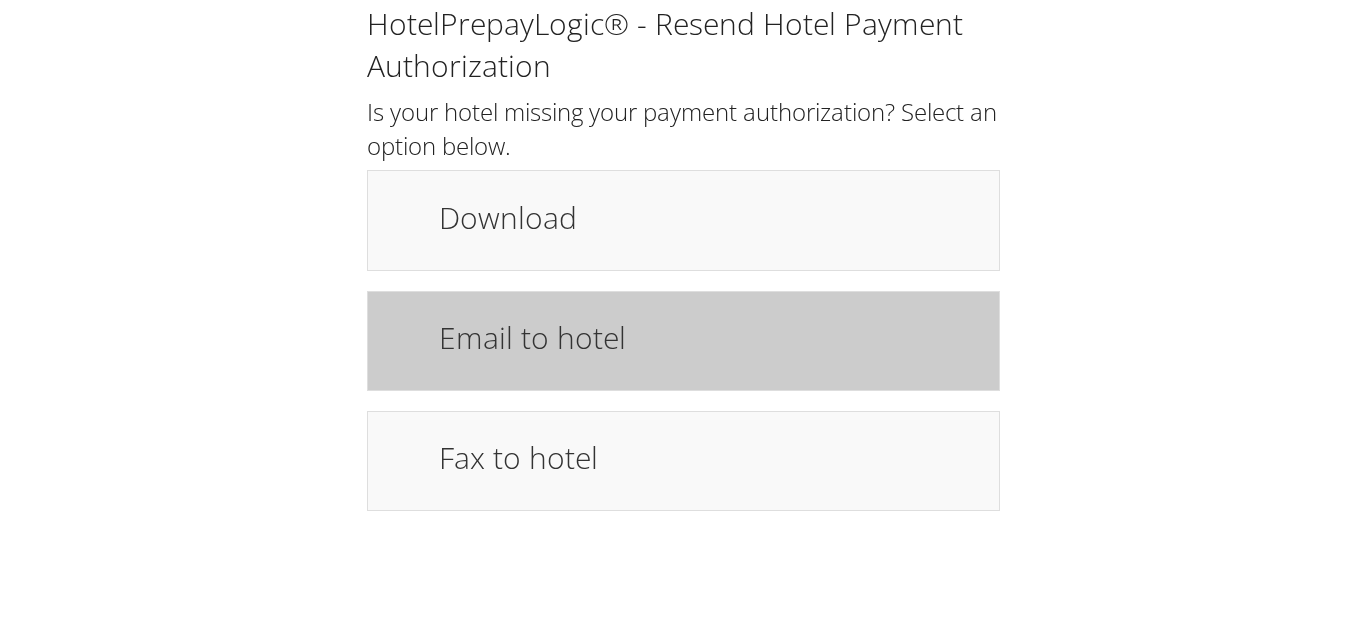 scroll, scrollTop: 0, scrollLeft: 0, axis: both 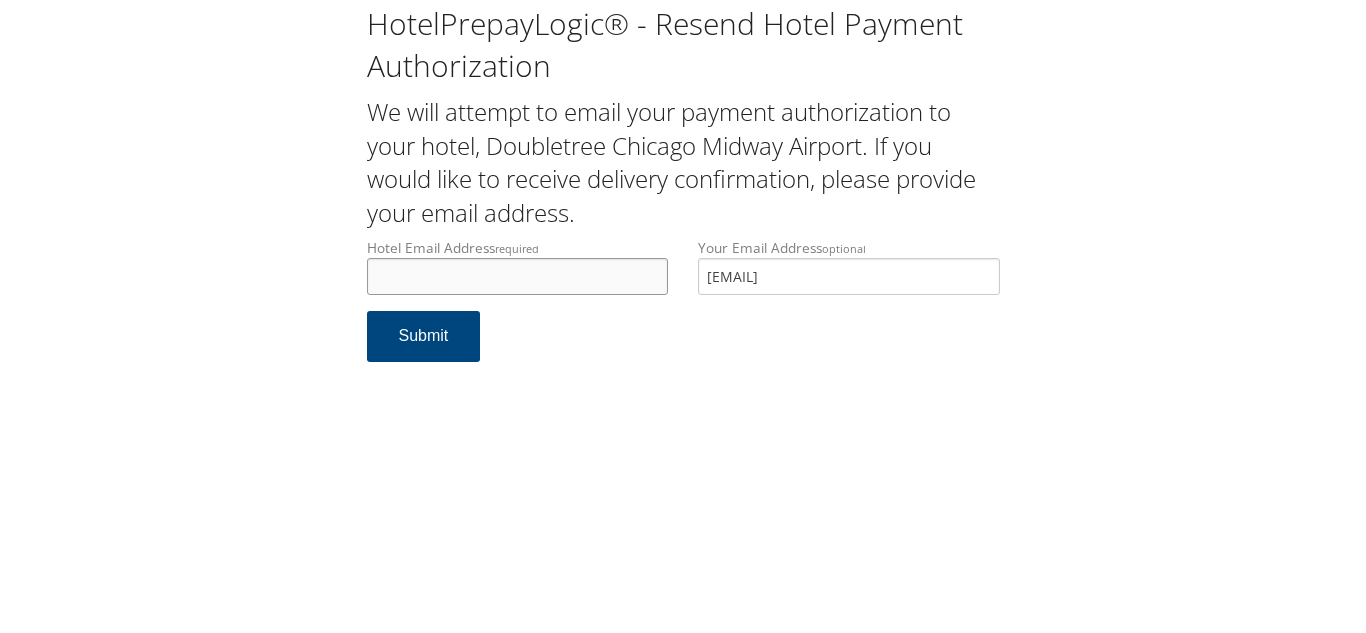 click on "Hotel Email Address  required" at bounding box center (518, 276) 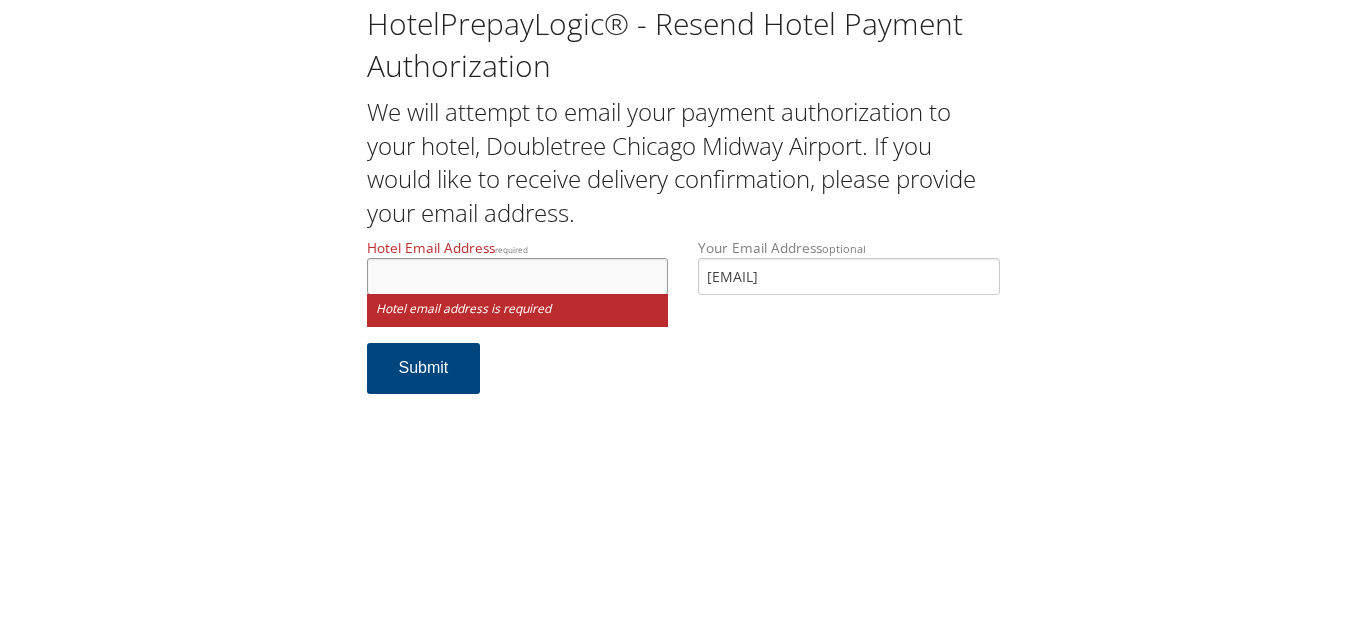 click on "Hotel Email Address  required" at bounding box center (518, 276) 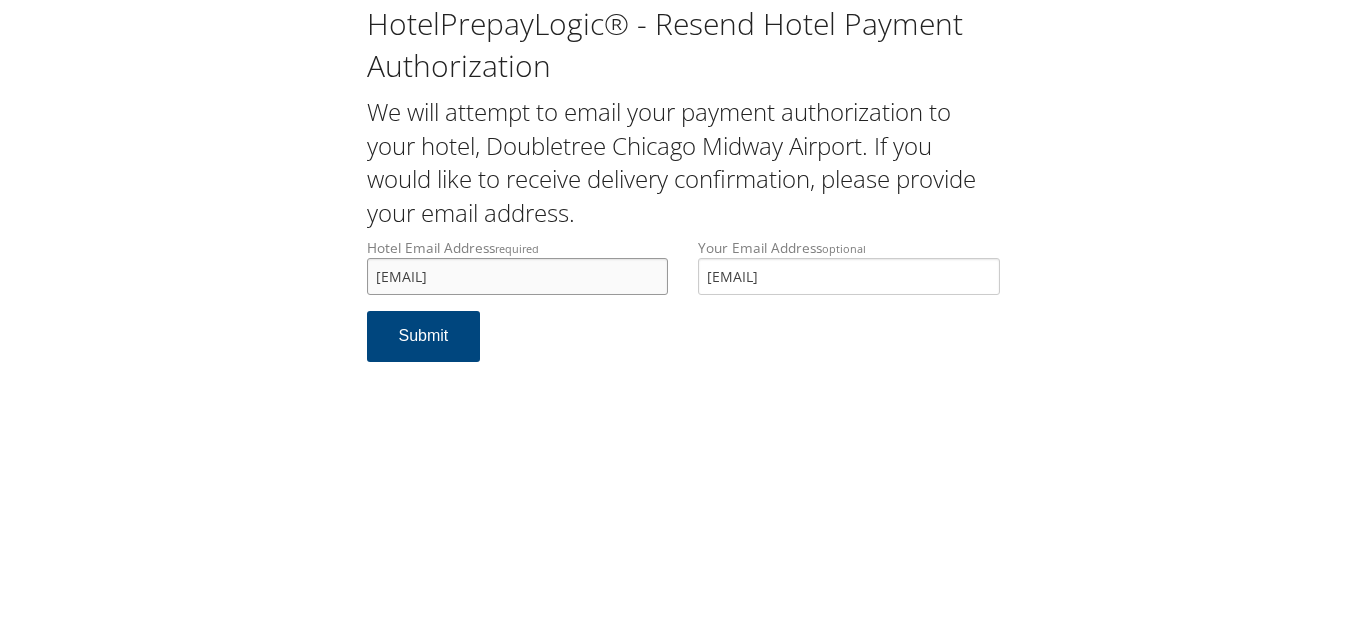 drag, startPoint x: 571, startPoint y: 275, endPoint x: 281, endPoint y: 296, distance: 290.75934 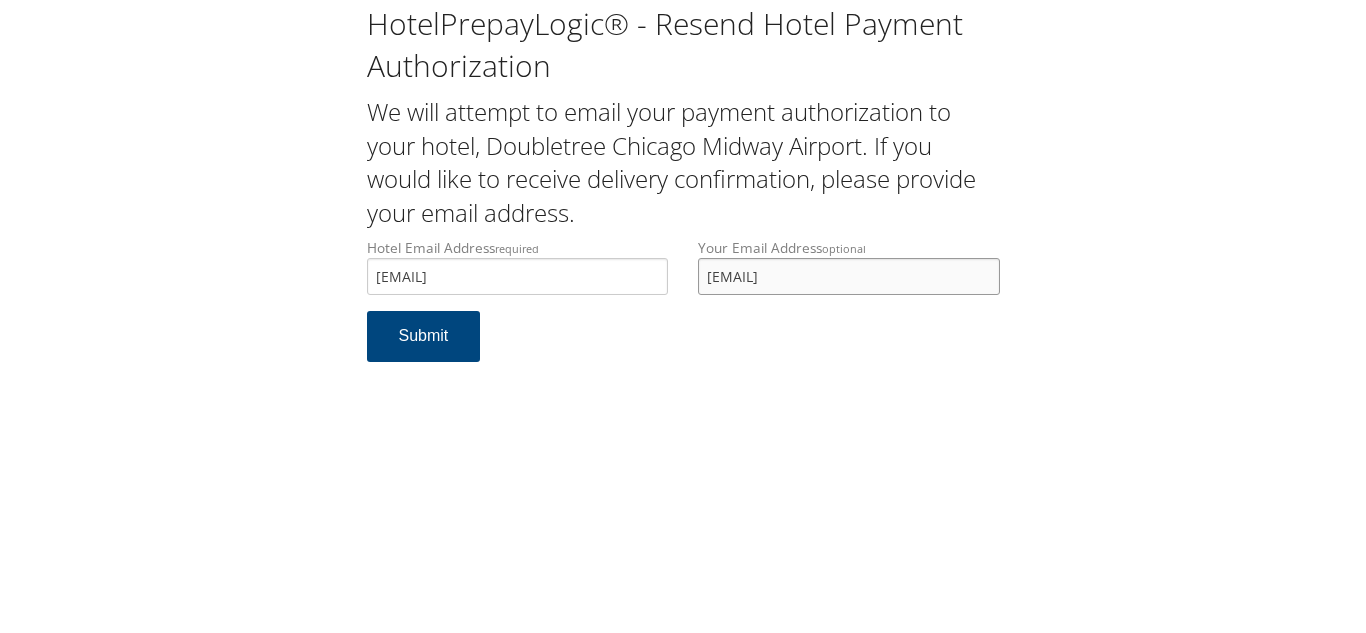 drag, startPoint x: 936, startPoint y: 275, endPoint x: 609, endPoint y: 275, distance: 327 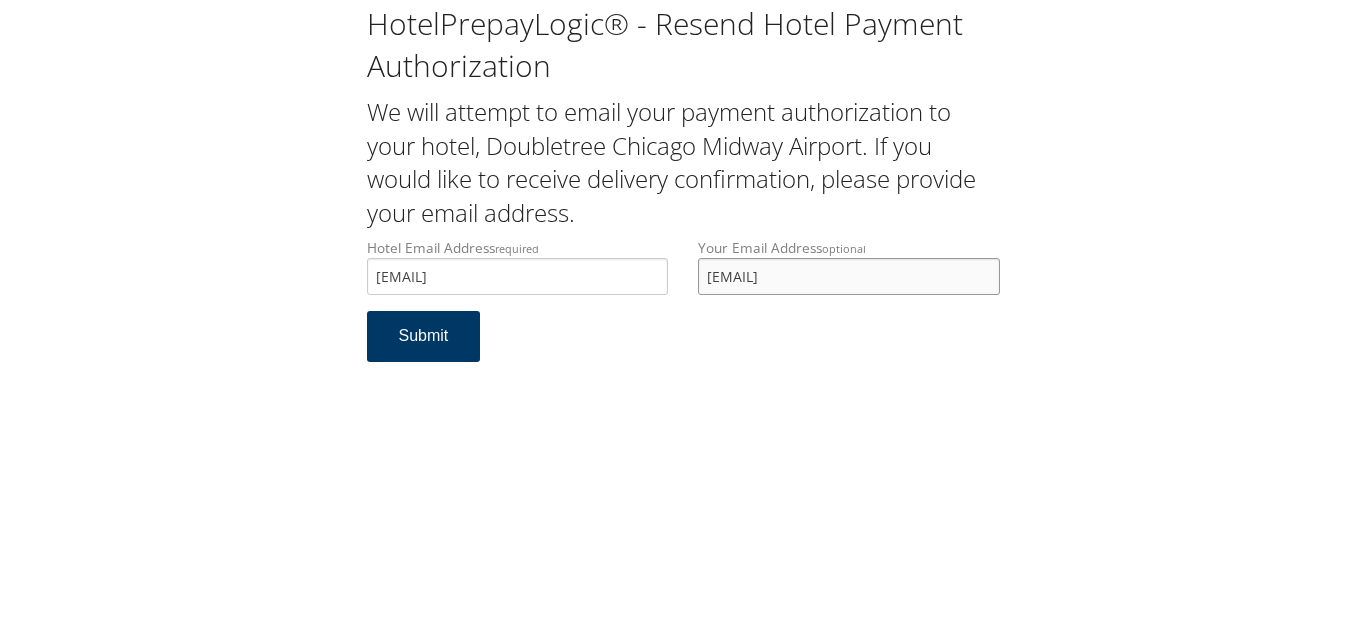 type on "marlene.vega@ylodging.com" 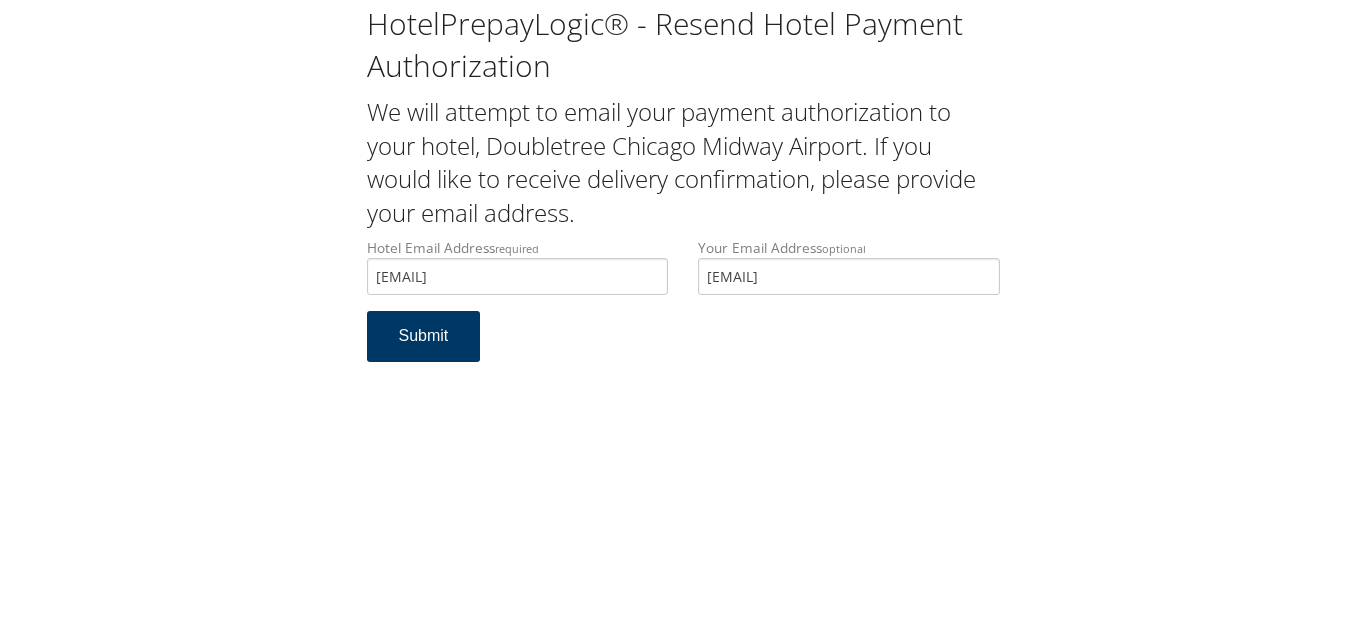 click on "Submit" at bounding box center [424, 336] 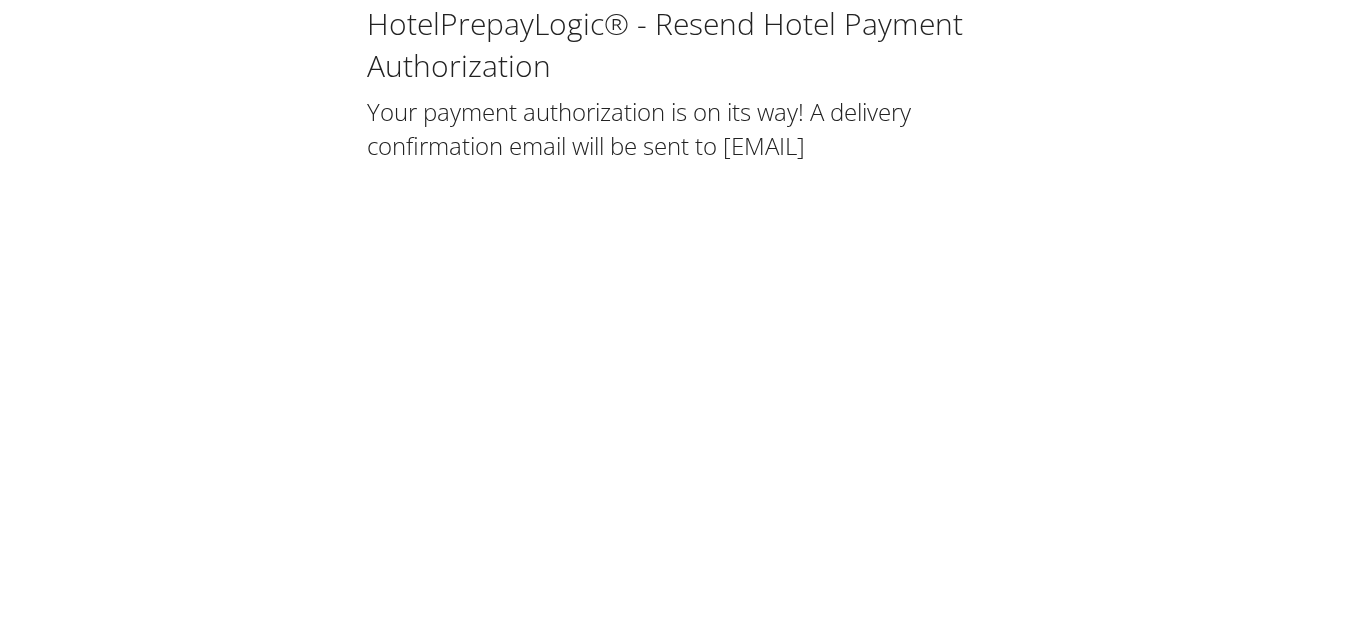 scroll, scrollTop: 0, scrollLeft: 0, axis: both 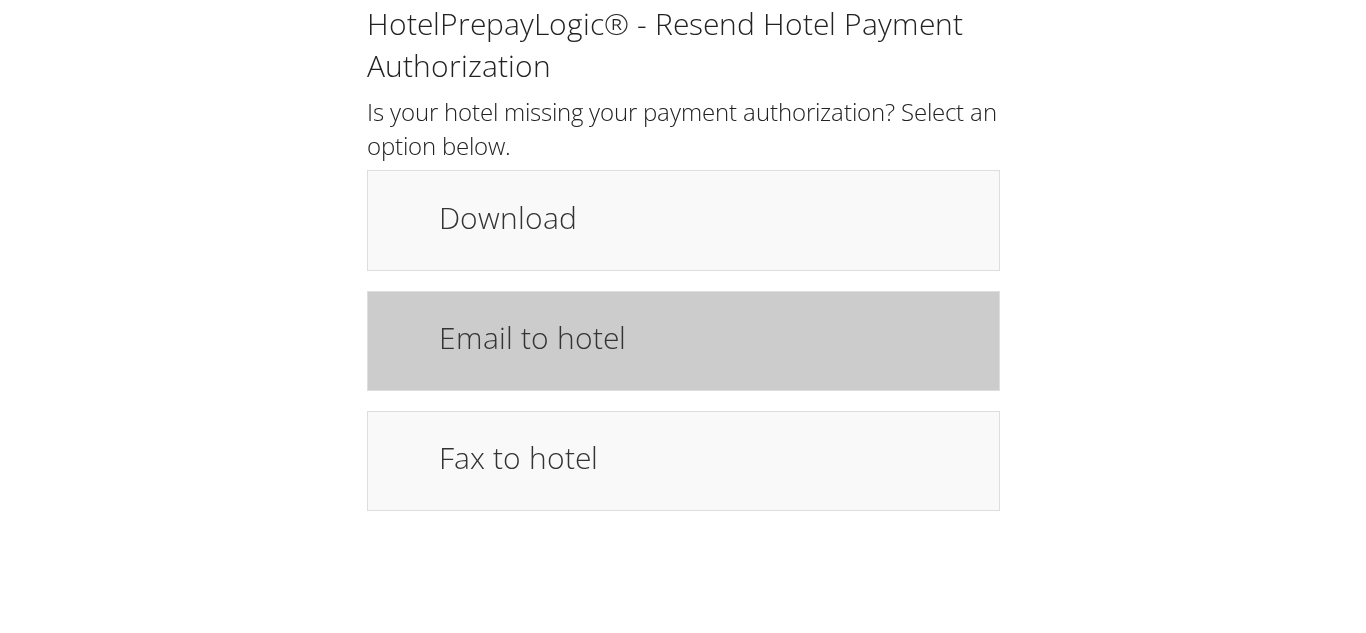 click on "Email to hotel" at bounding box center [708, 337] 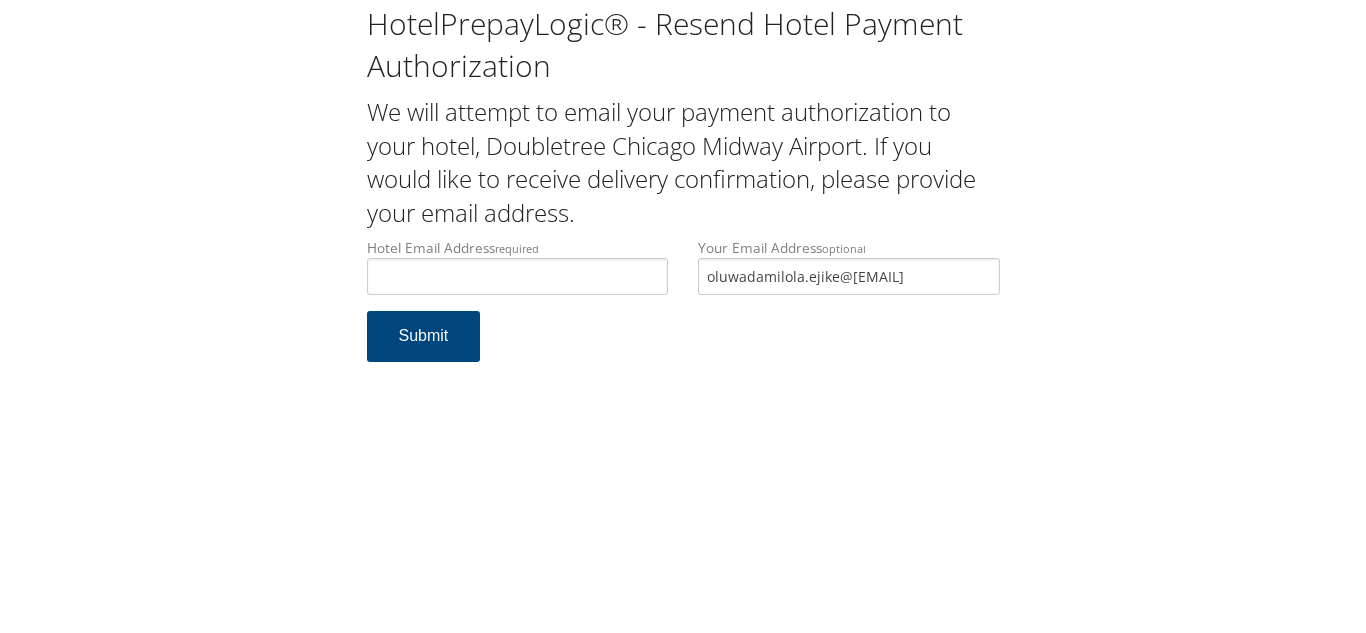 scroll, scrollTop: 0, scrollLeft: 0, axis: both 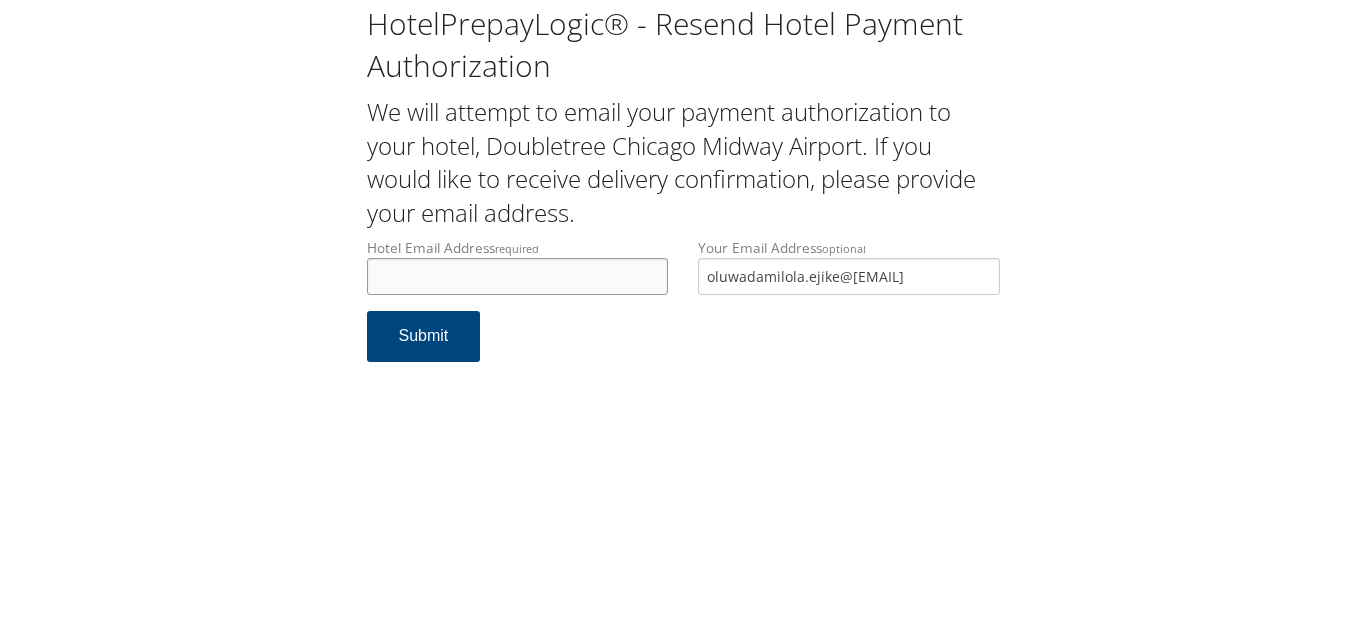 click on "Hotel Email Address  required" at bounding box center (518, 276) 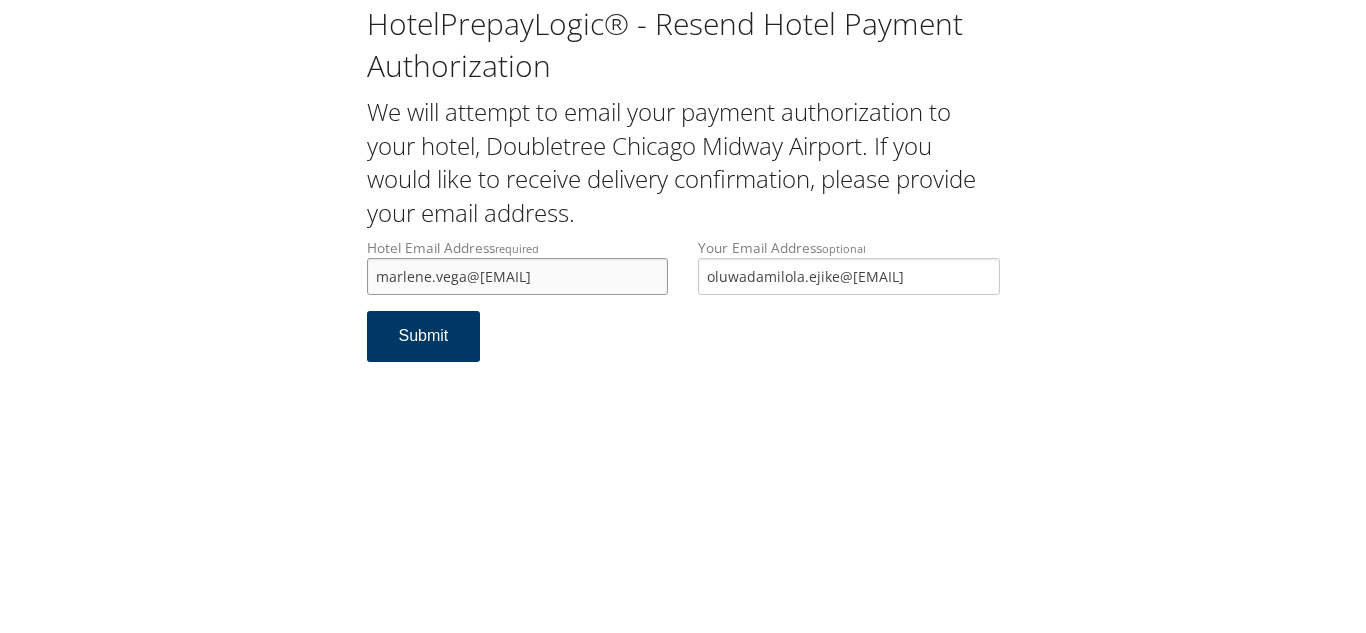 type on "marlene.vega@[EMAIL]" 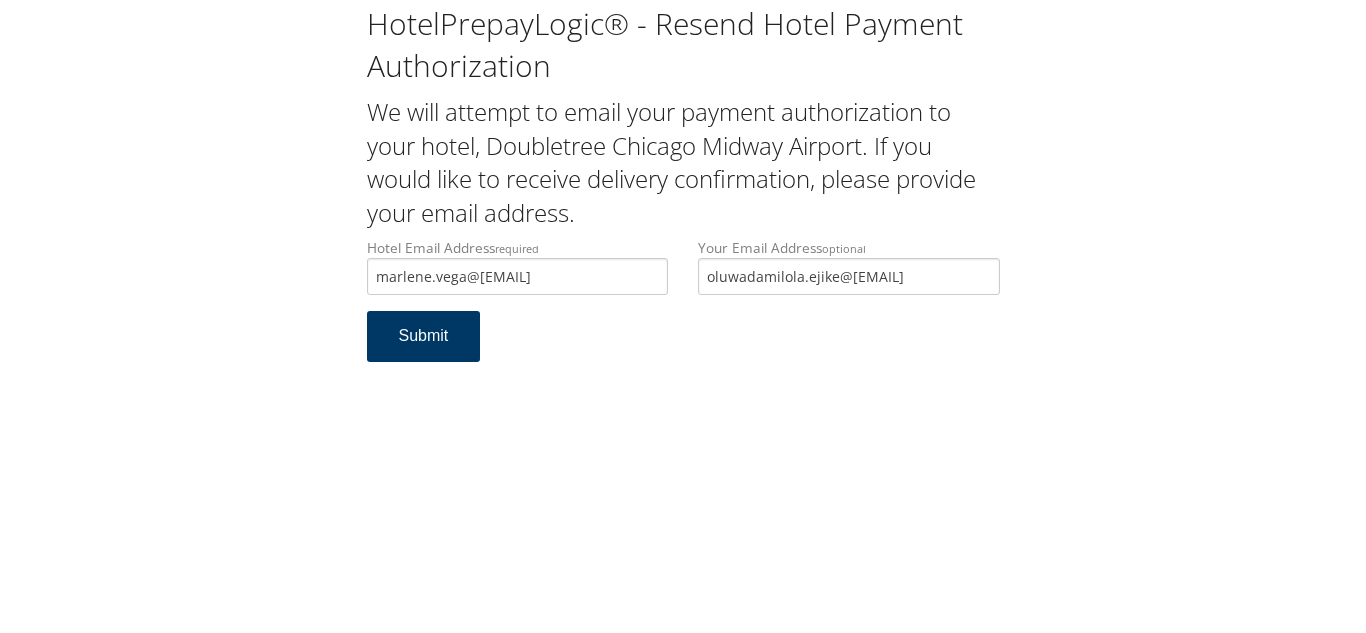 click on "Submit" at bounding box center (424, 336) 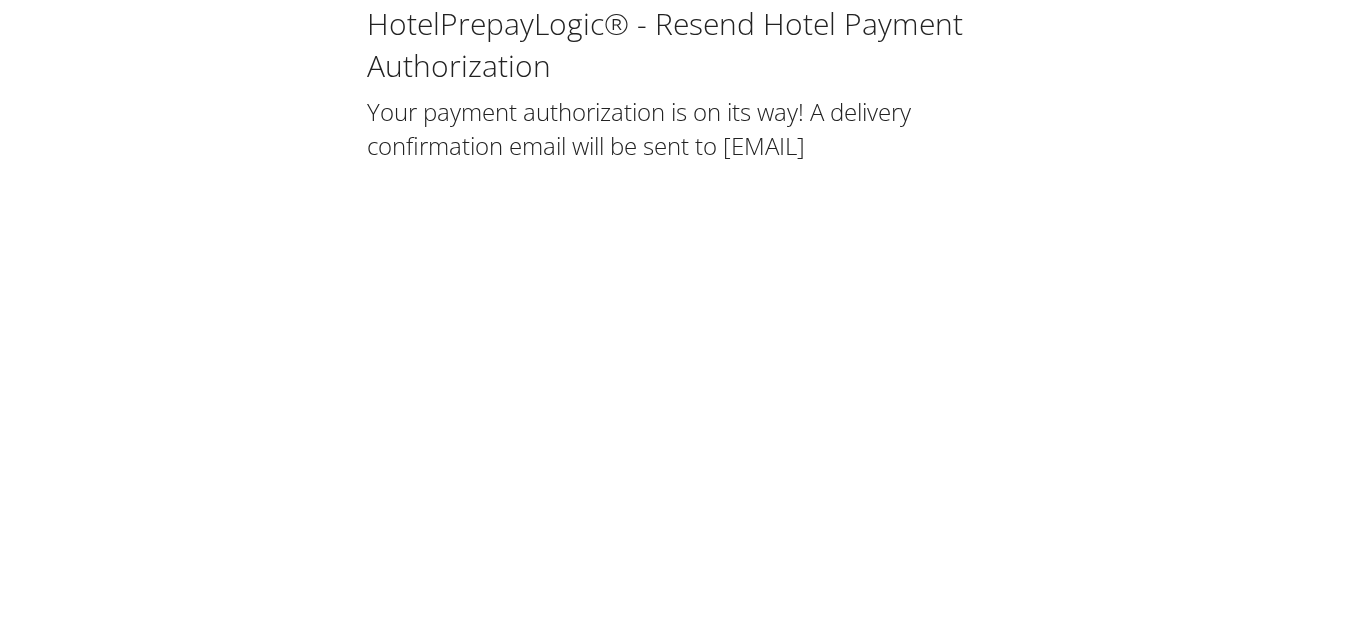 scroll, scrollTop: 0, scrollLeft: 0, axis: both 